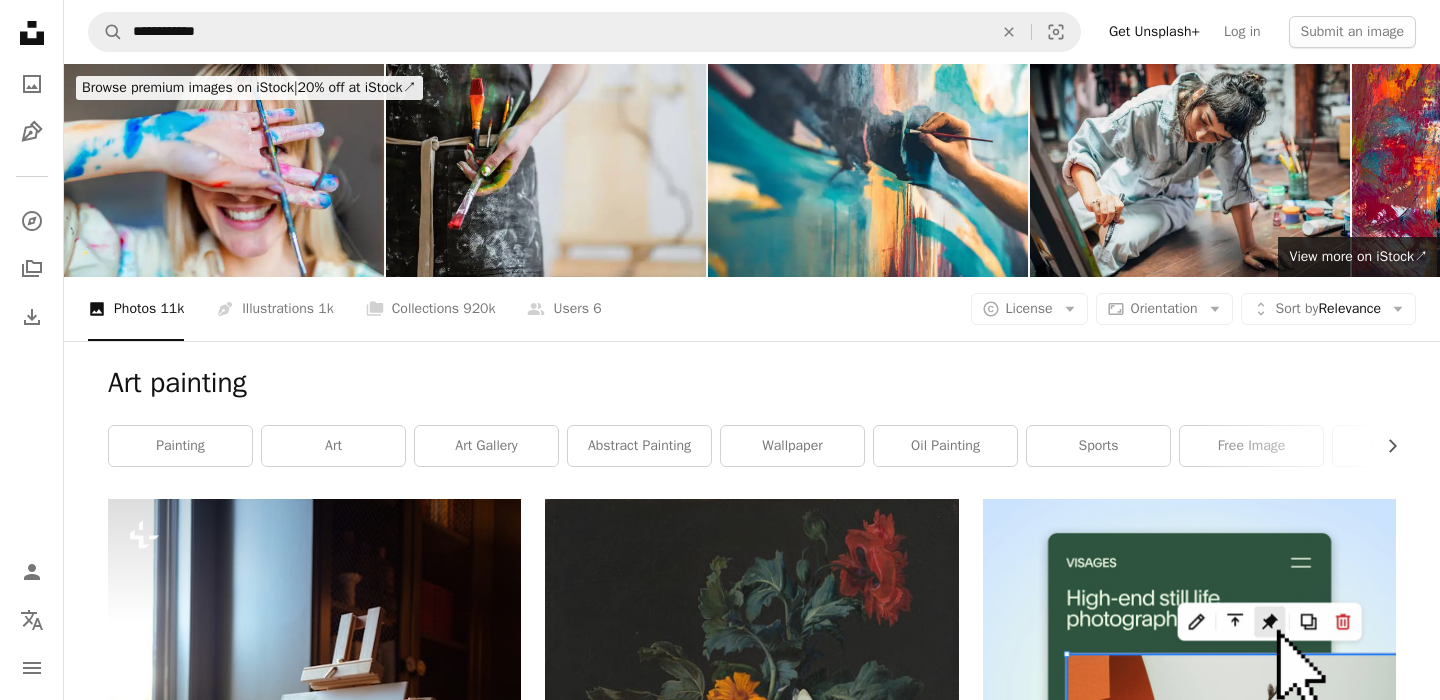 scroll, scrollTop: 468, scrollLeft: 0, axis: vertical 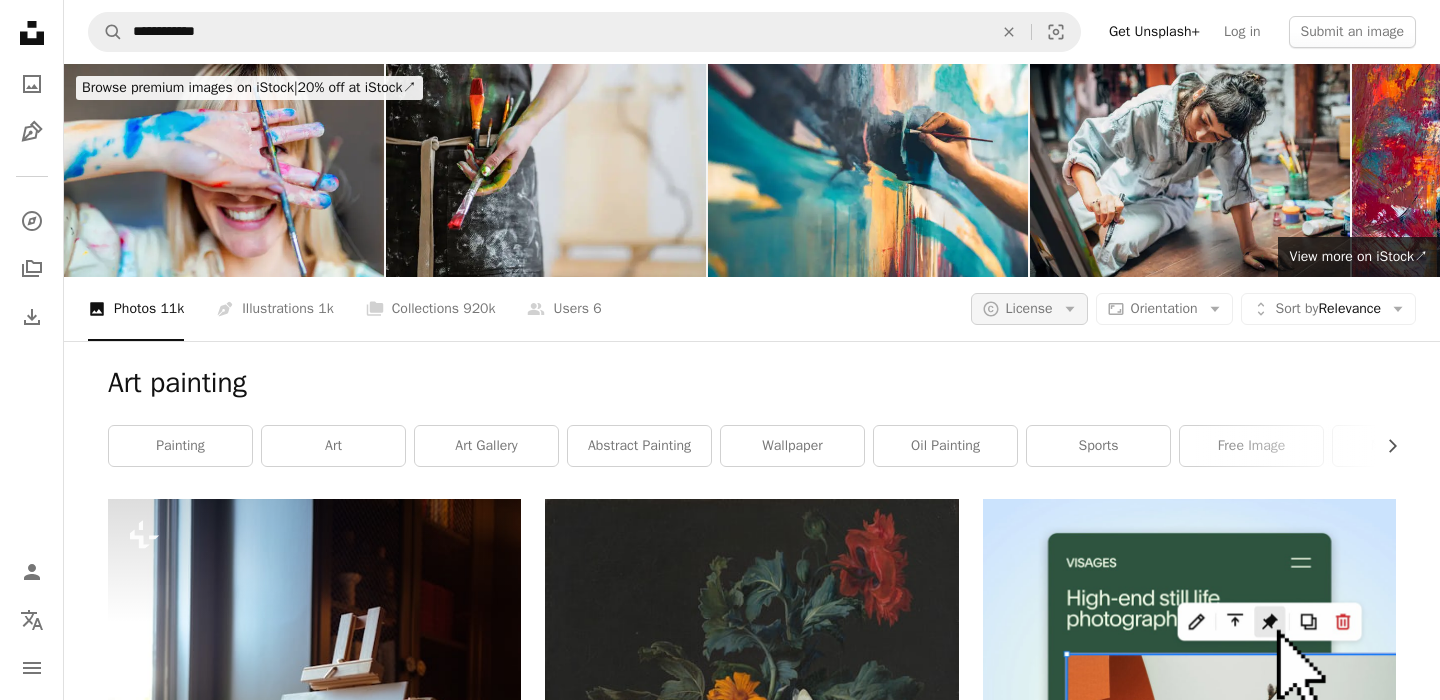 click on "Arrow down" 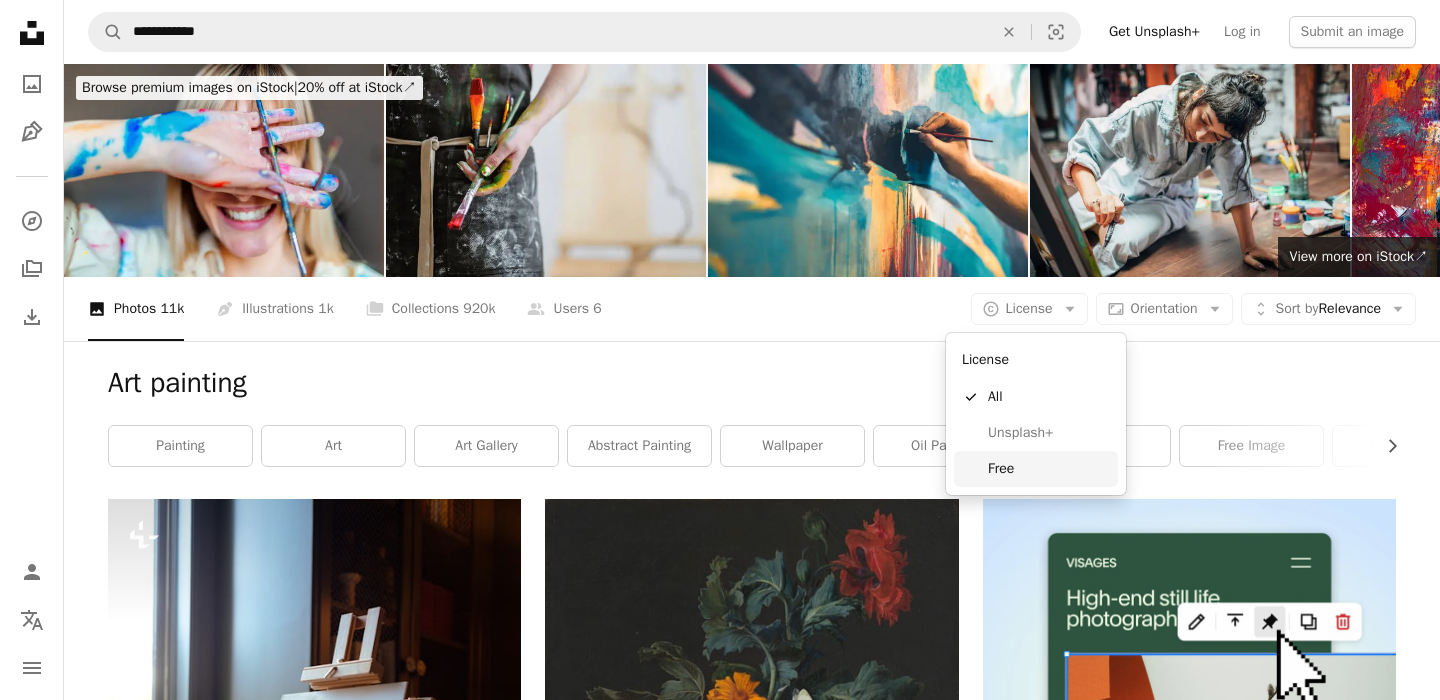 click on "Free" at bounding box center [1049, 469] 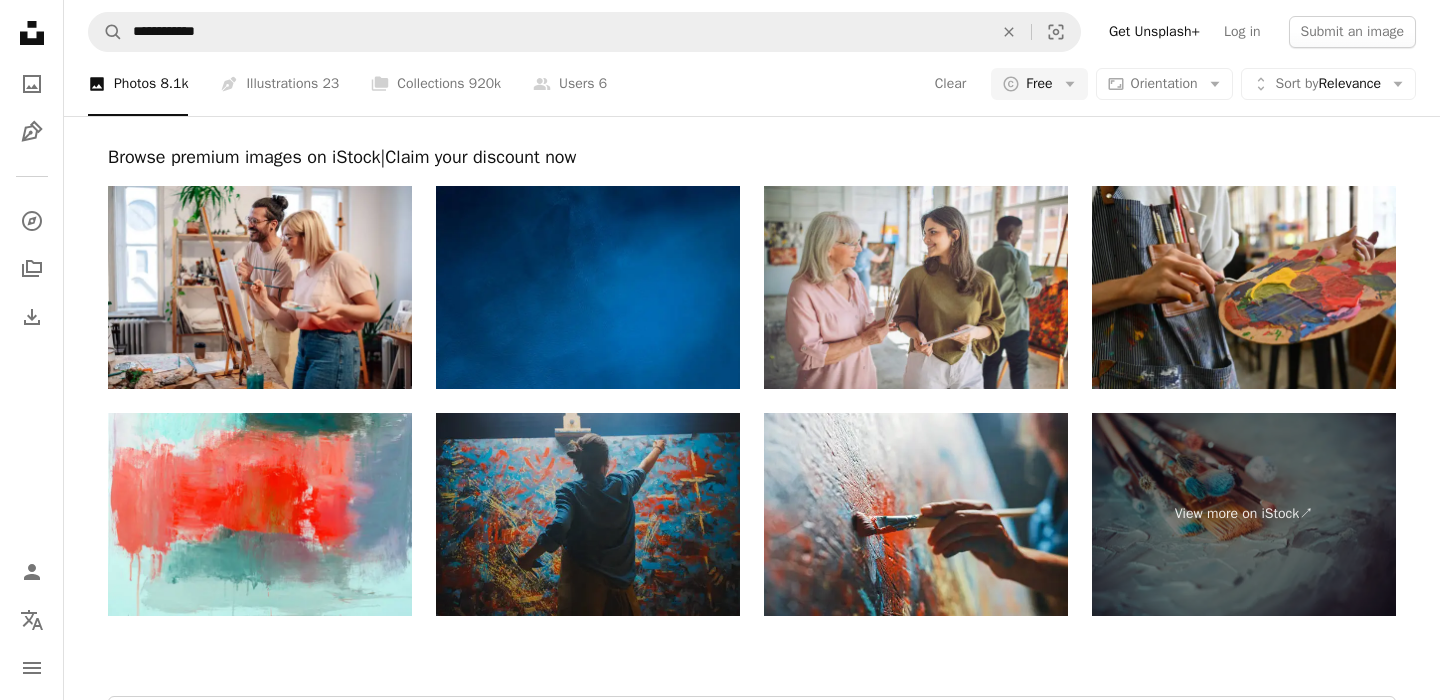 scroll, scrollTop: 4019, scrollLeft: 1, axis: both 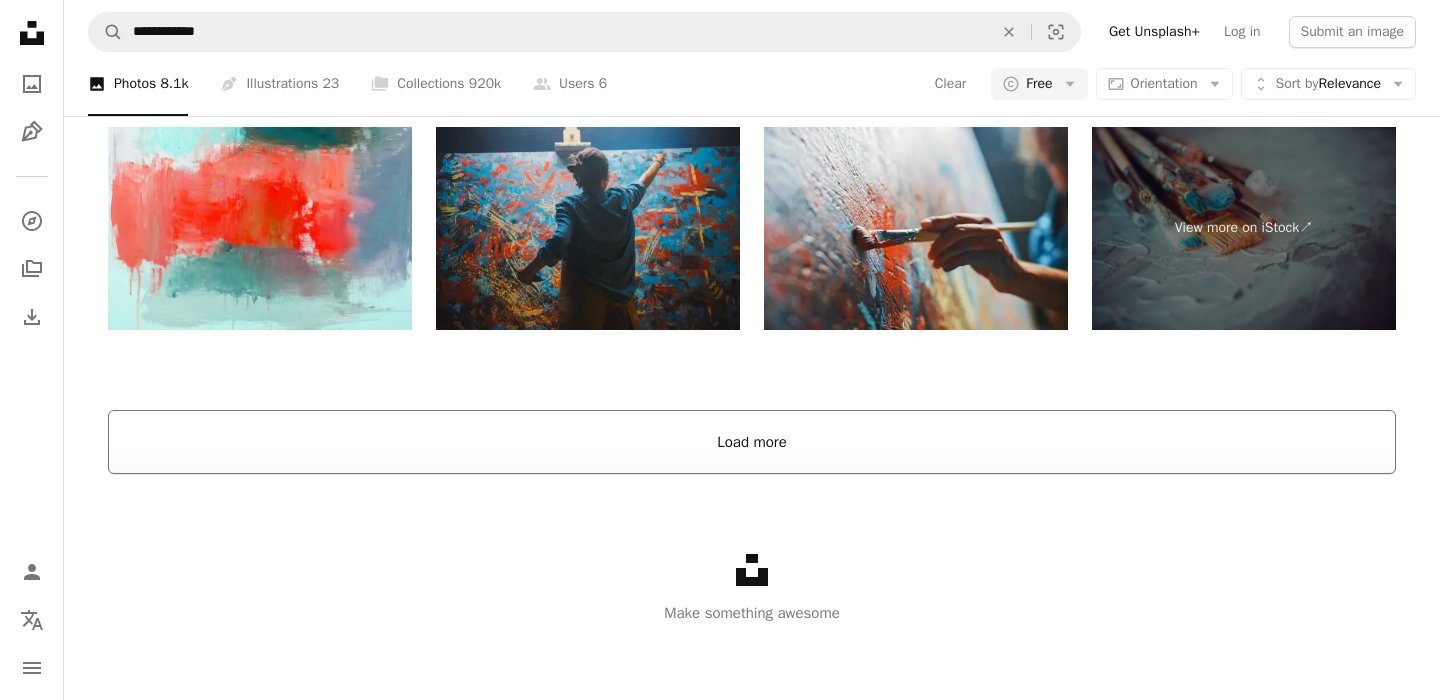 click on "Load more" at bounding box center [752, 442] 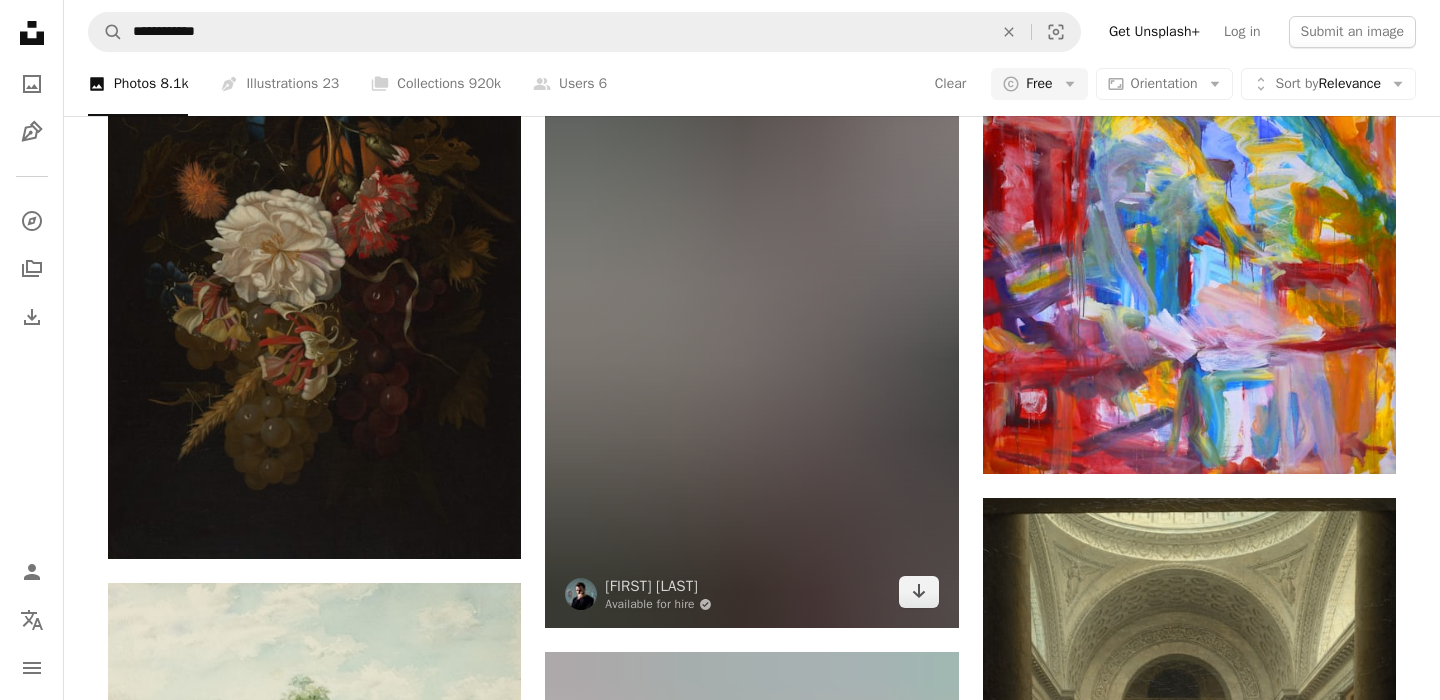 scroll, scrollTop: 5189, scrollLeft: 0, axis: vertical 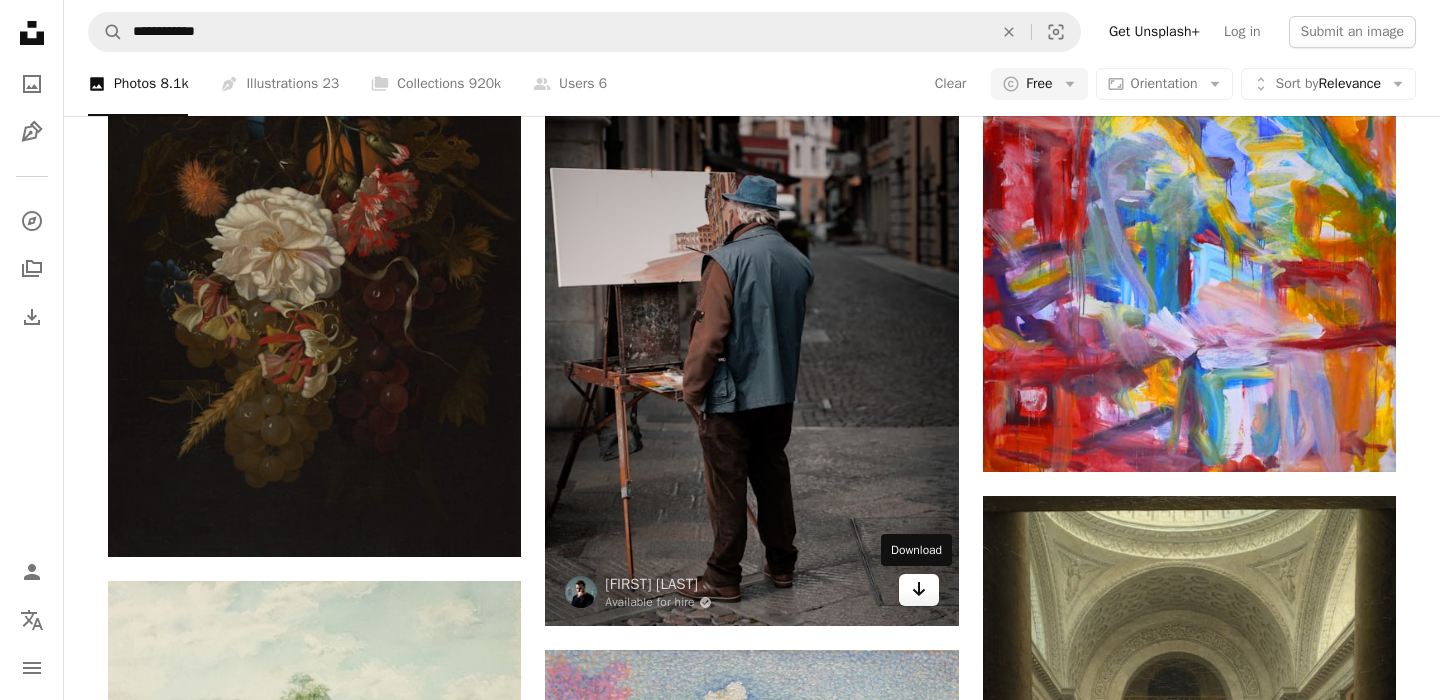 click on "Arrow pointing down" 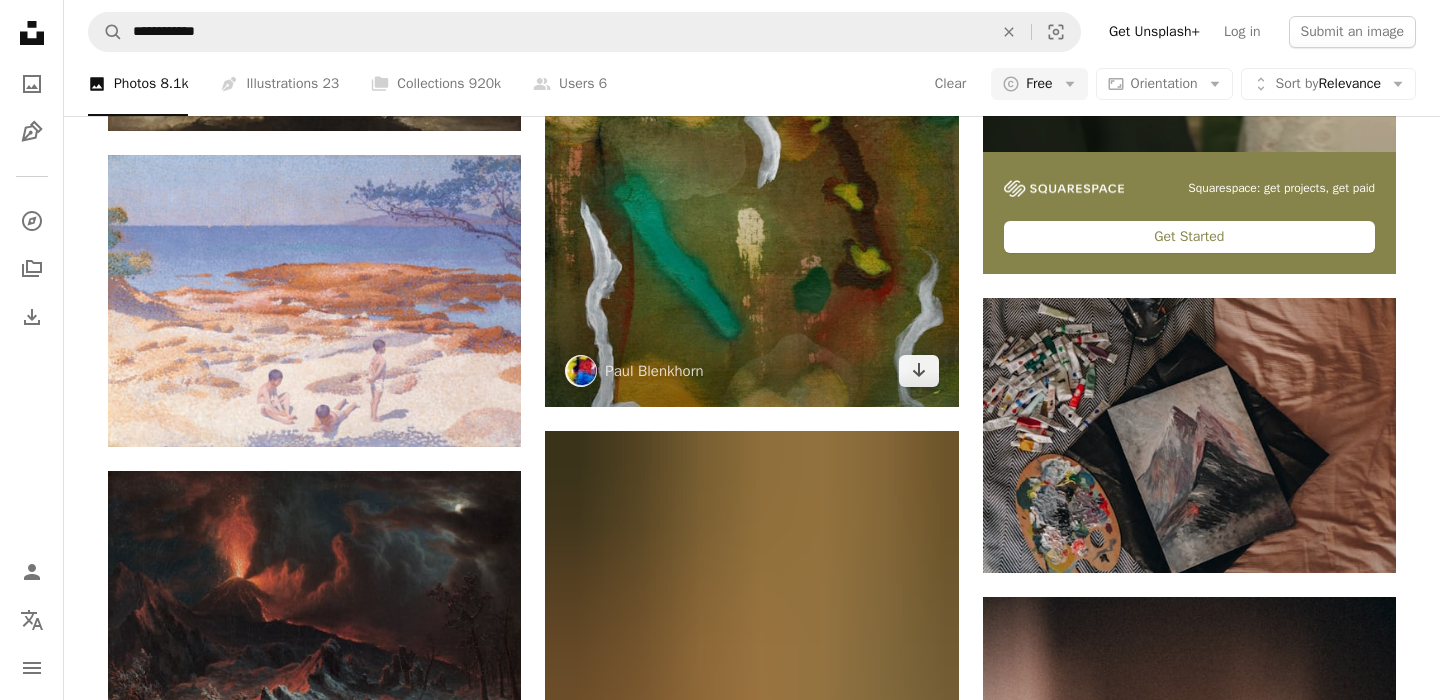 scroll, scrollTop: 9195, scrollLeft: 0, axis: vertical 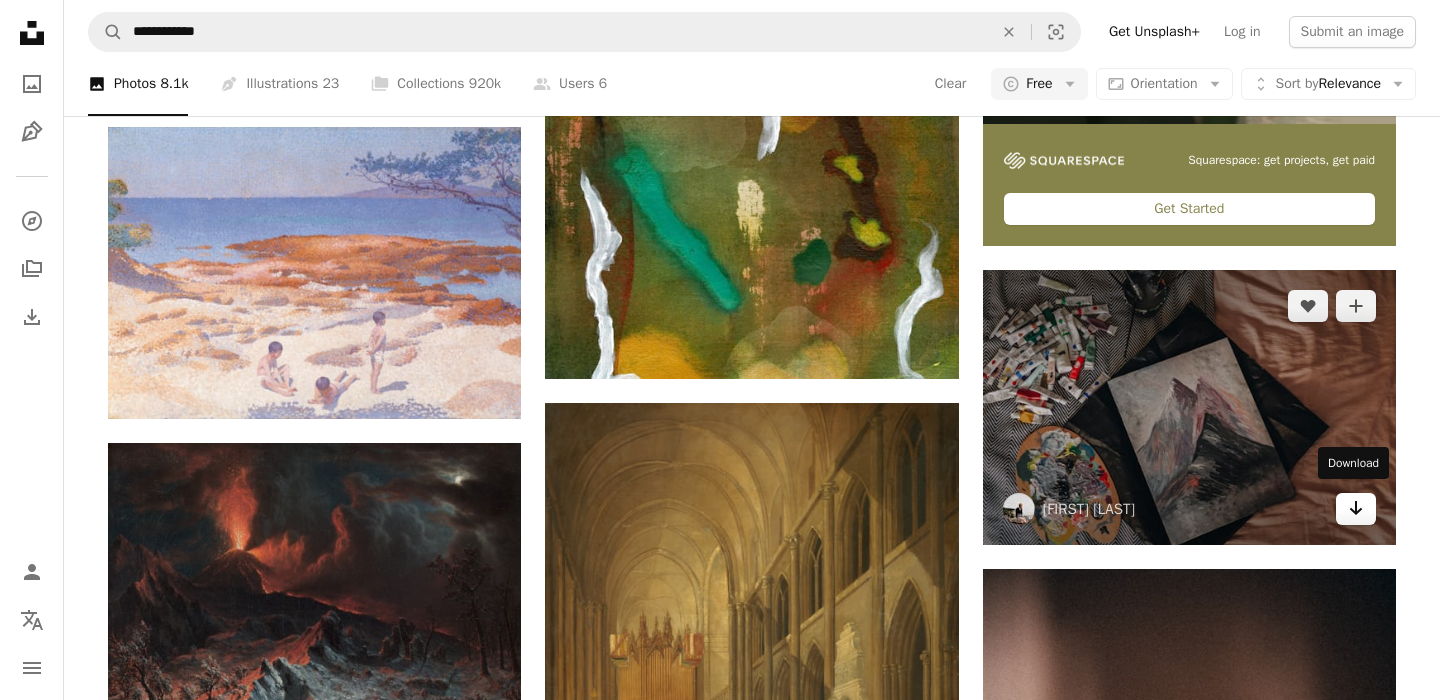 click 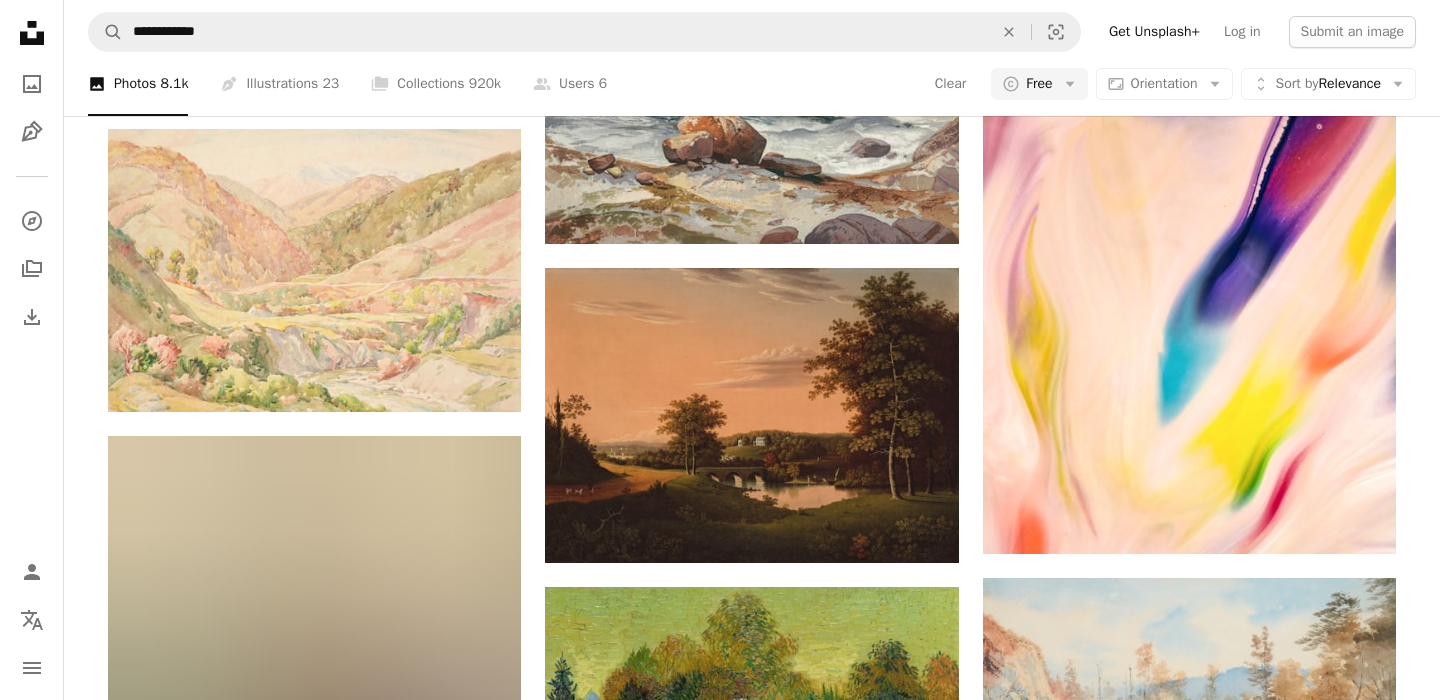 scroll, scrollTop: 15826, scrollLeft: 0, axis: vertical 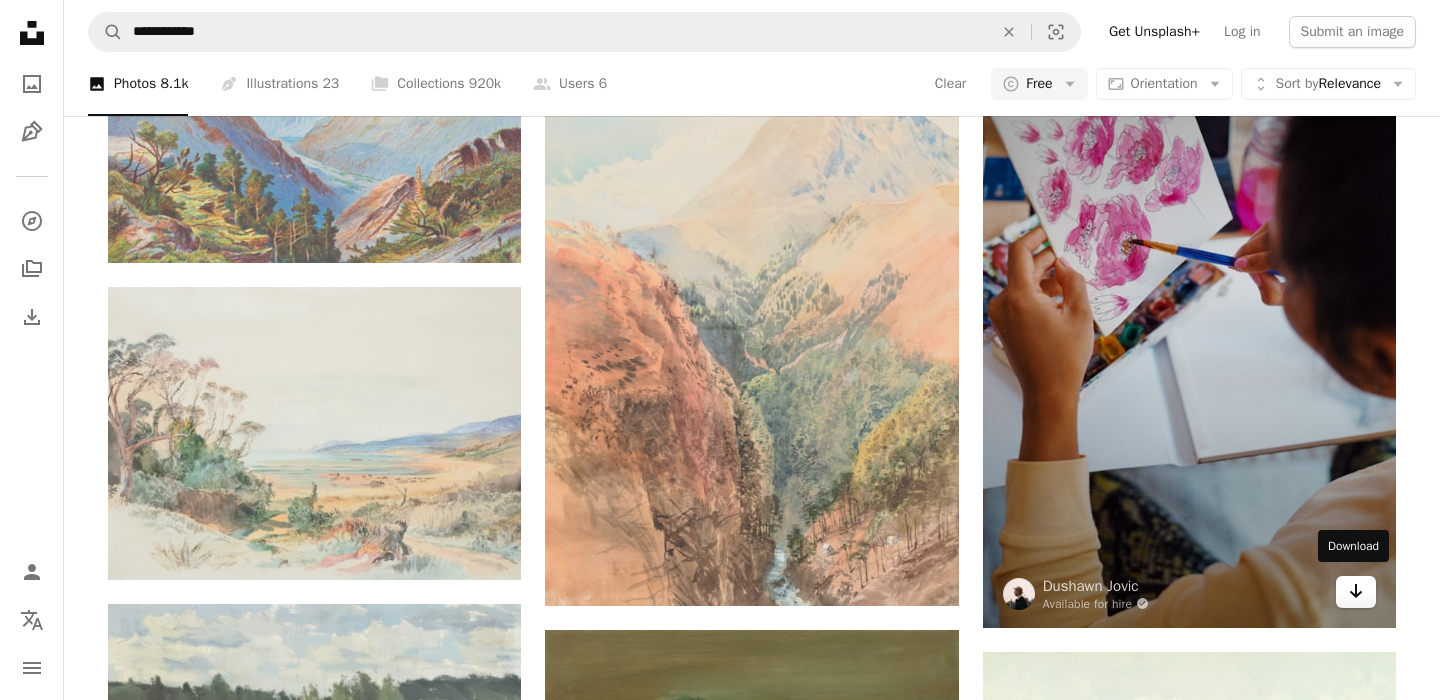 click on "Arrow pointing down" 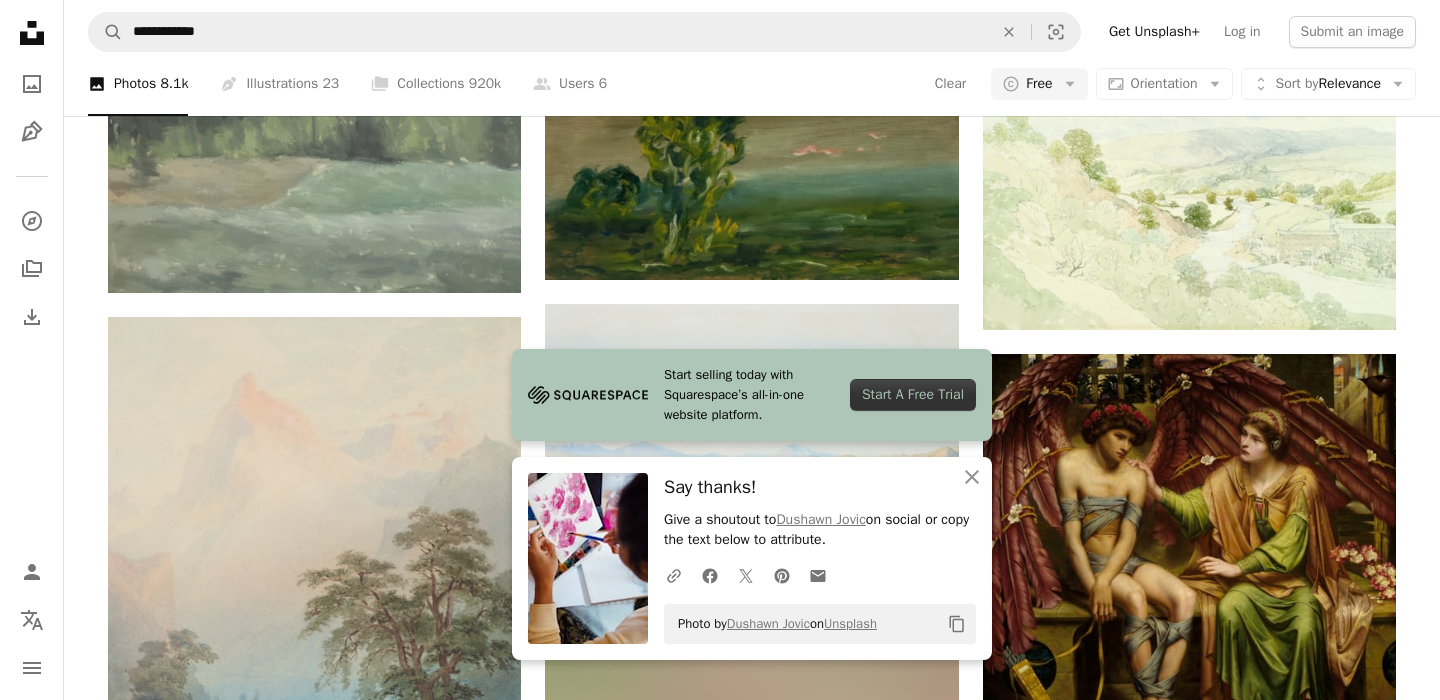 scroll, scrollTop: 16453, scrollLeft: 0, axis: vertical 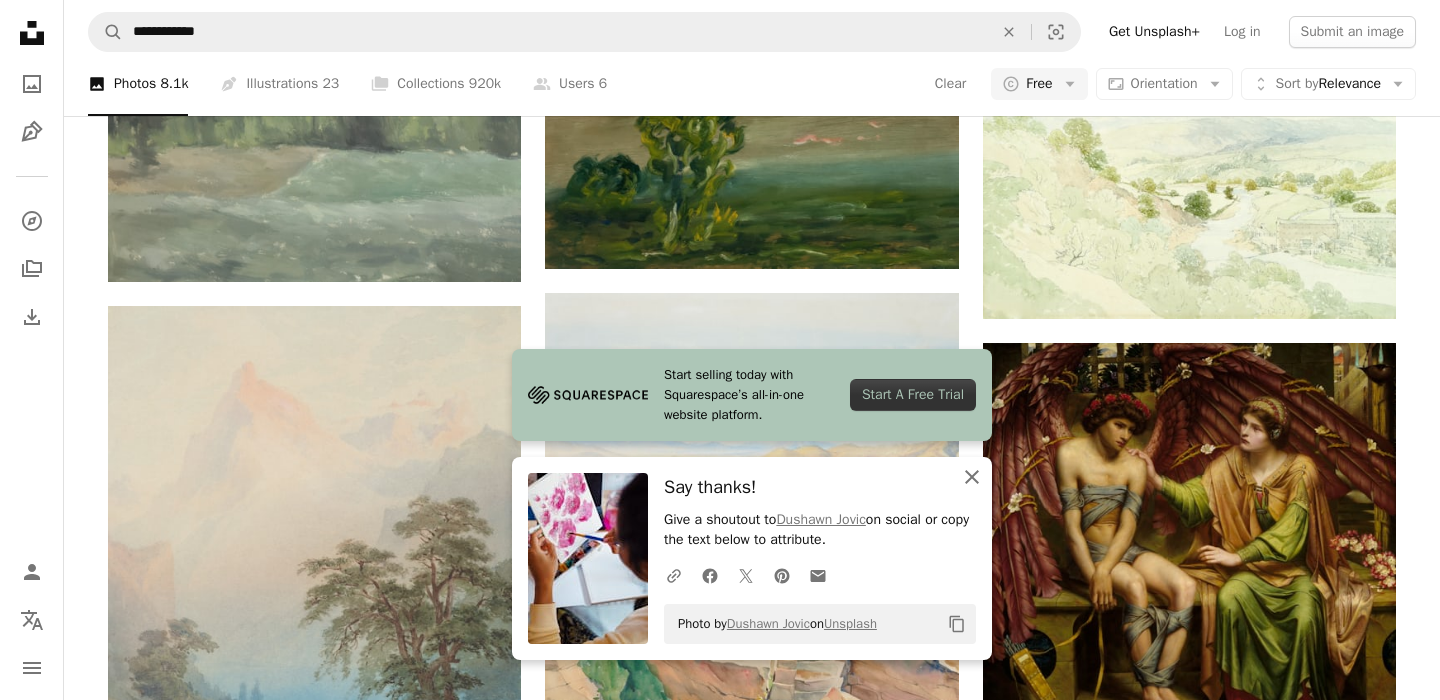 click 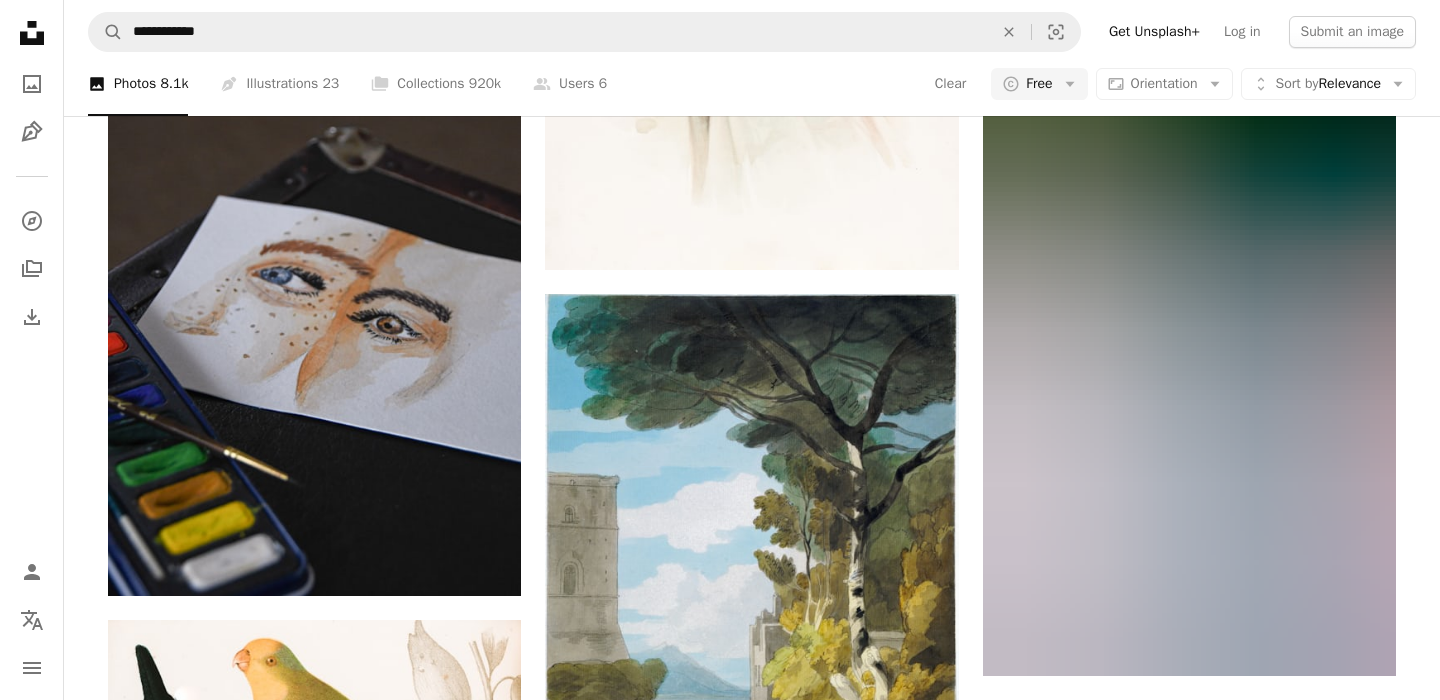scroll, scrollTop: 21875, scrollLeft: 0, axis: vertical 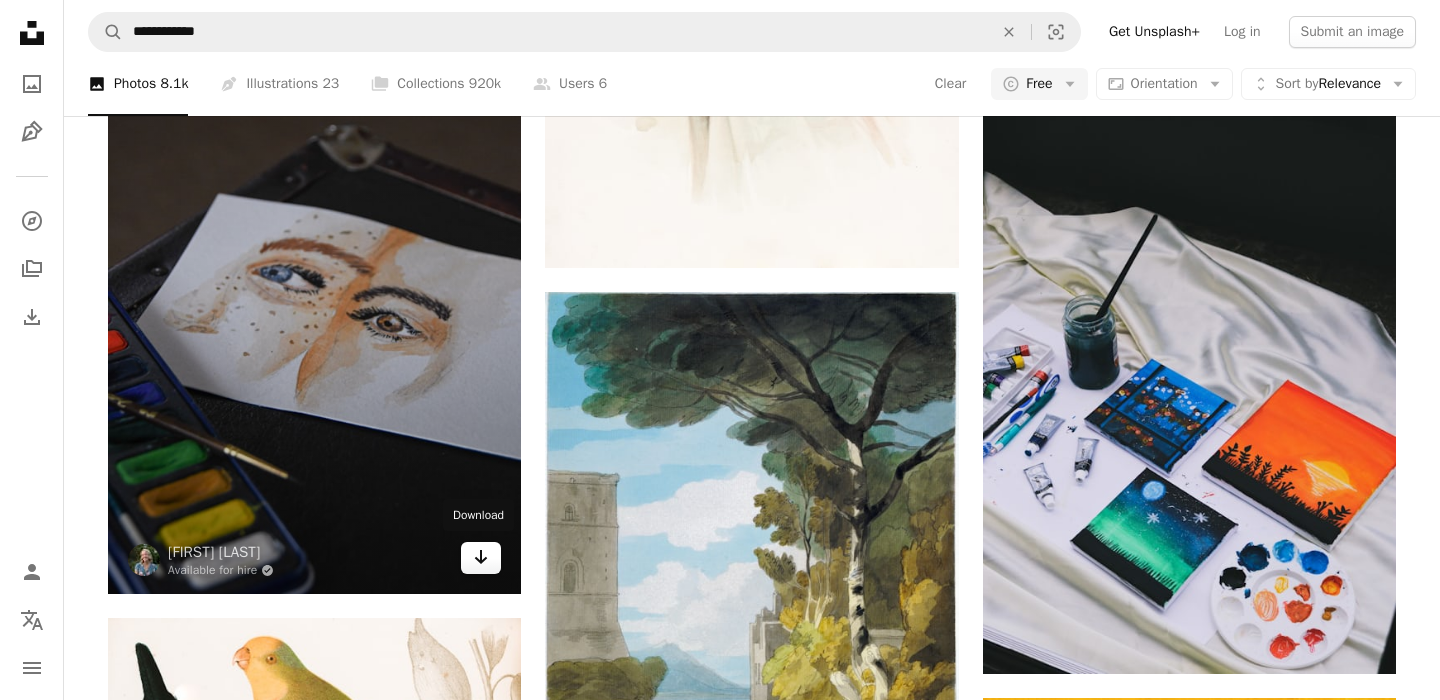 click 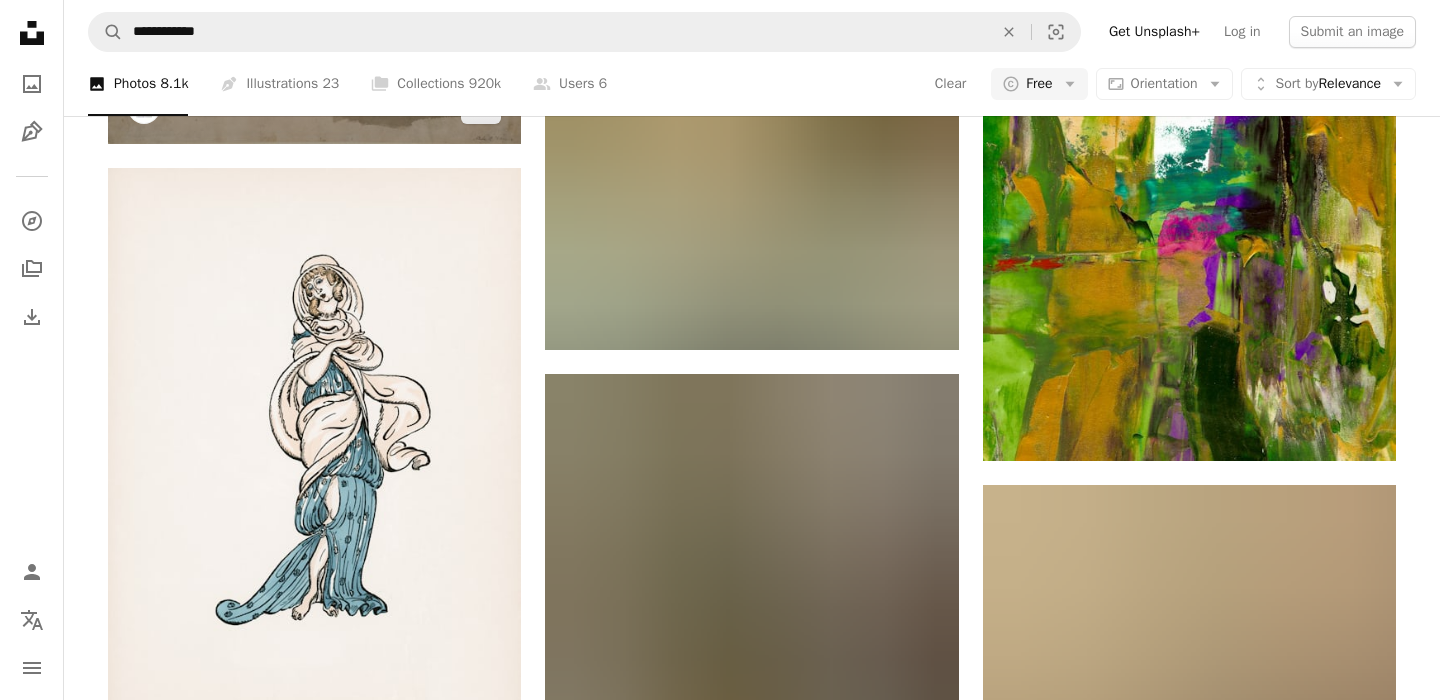 scroll, scrollTop: 40229, scrollLeft: 0, axis: vertical 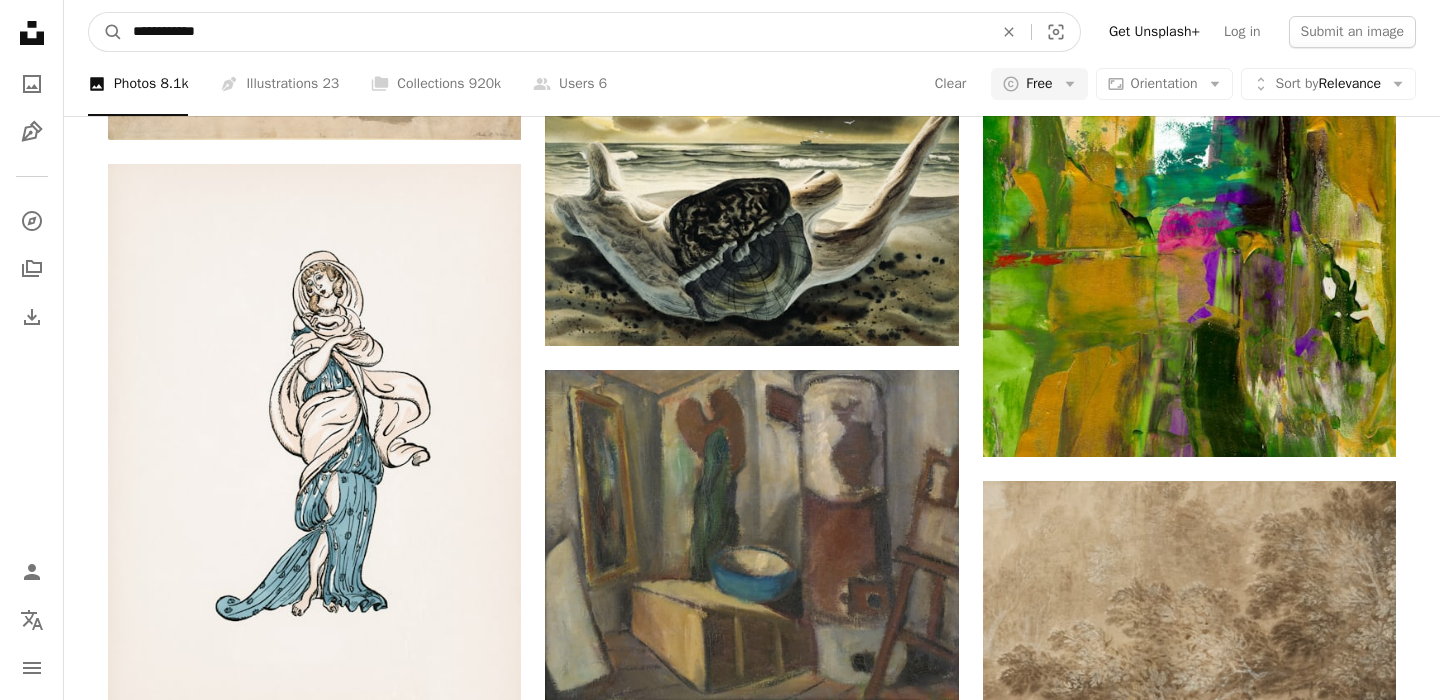 click on "**********" at bounding box center [555, 32] 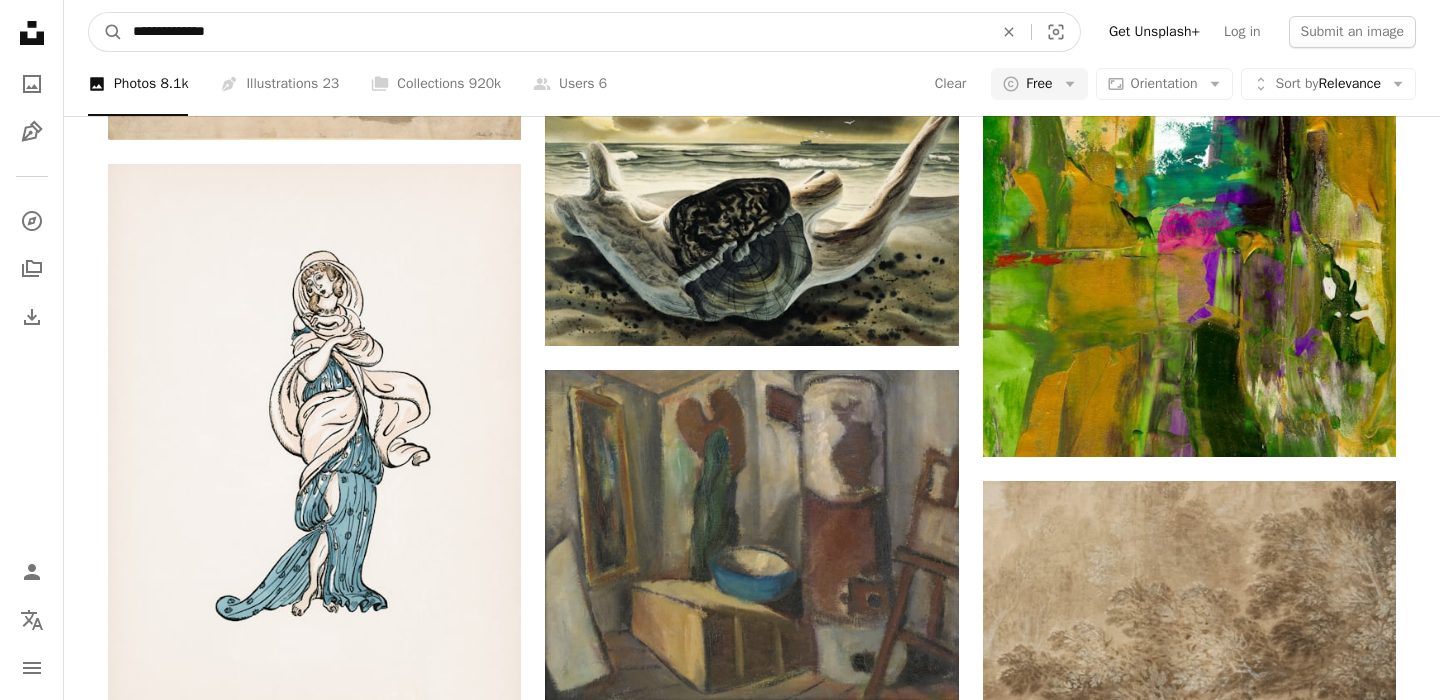 type on "**********" 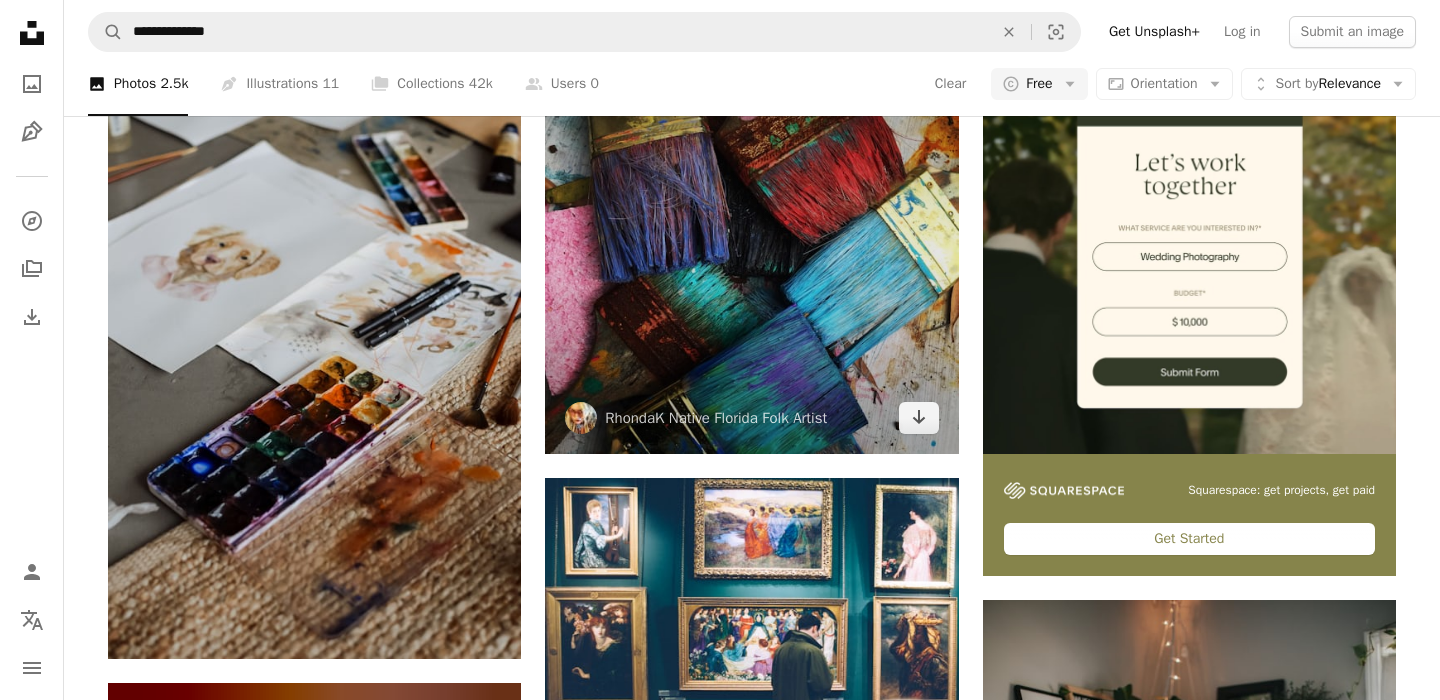 scroll, scrollTop: 469, scrollLeft: 0, axis: vertical 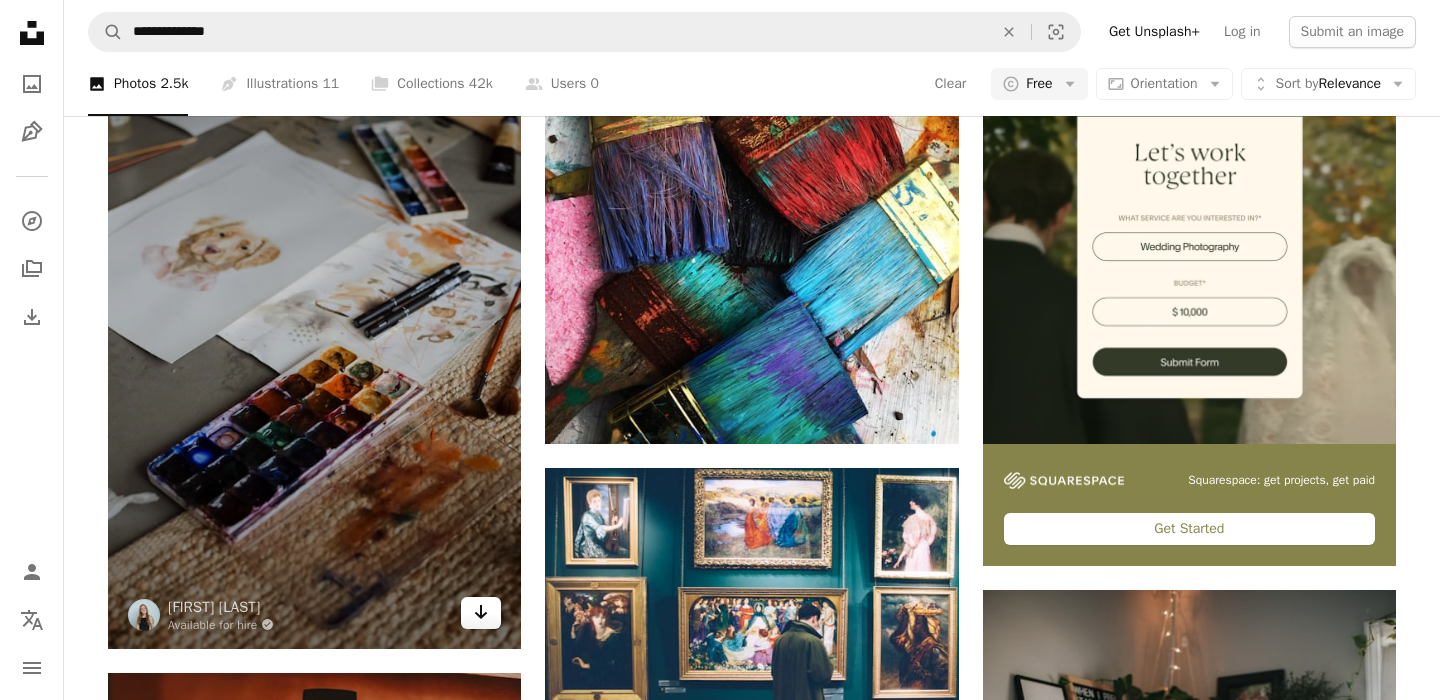 click 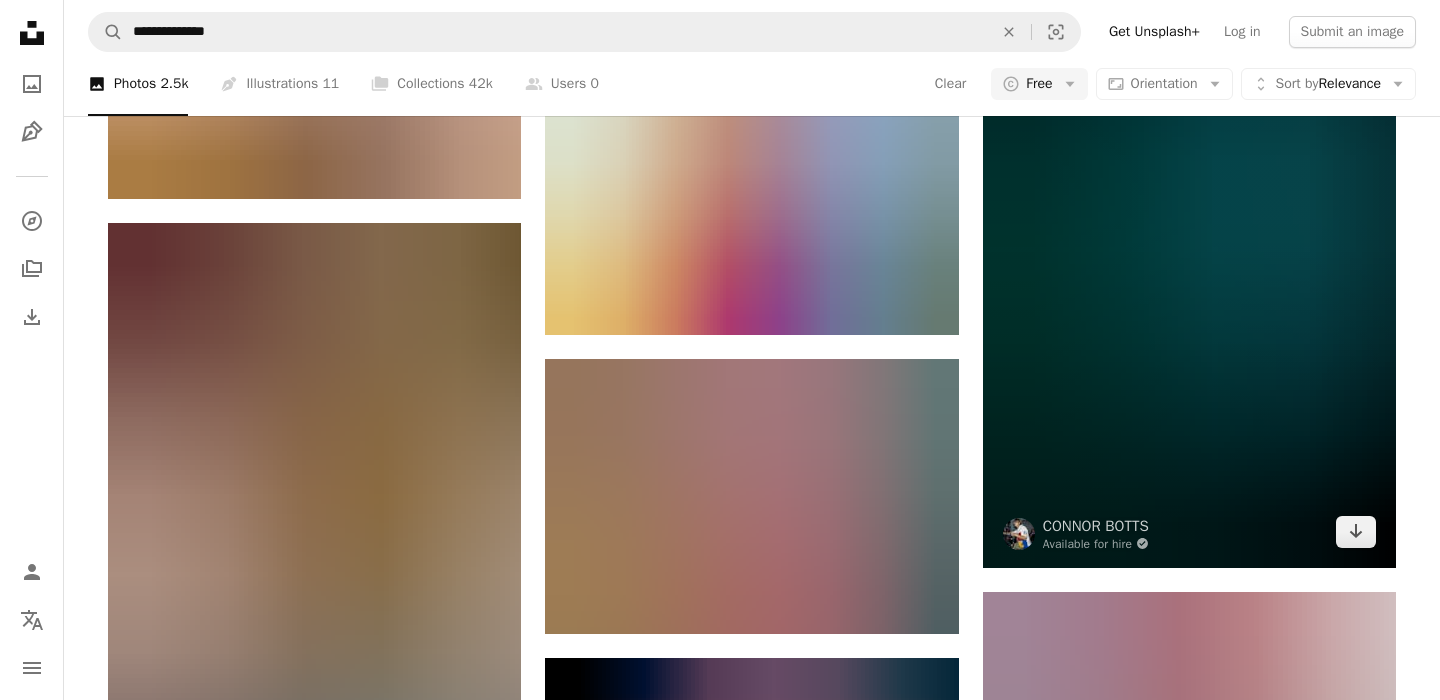 scroll, scrollTop: 1871, scrollLeft: 0, axis: vertical 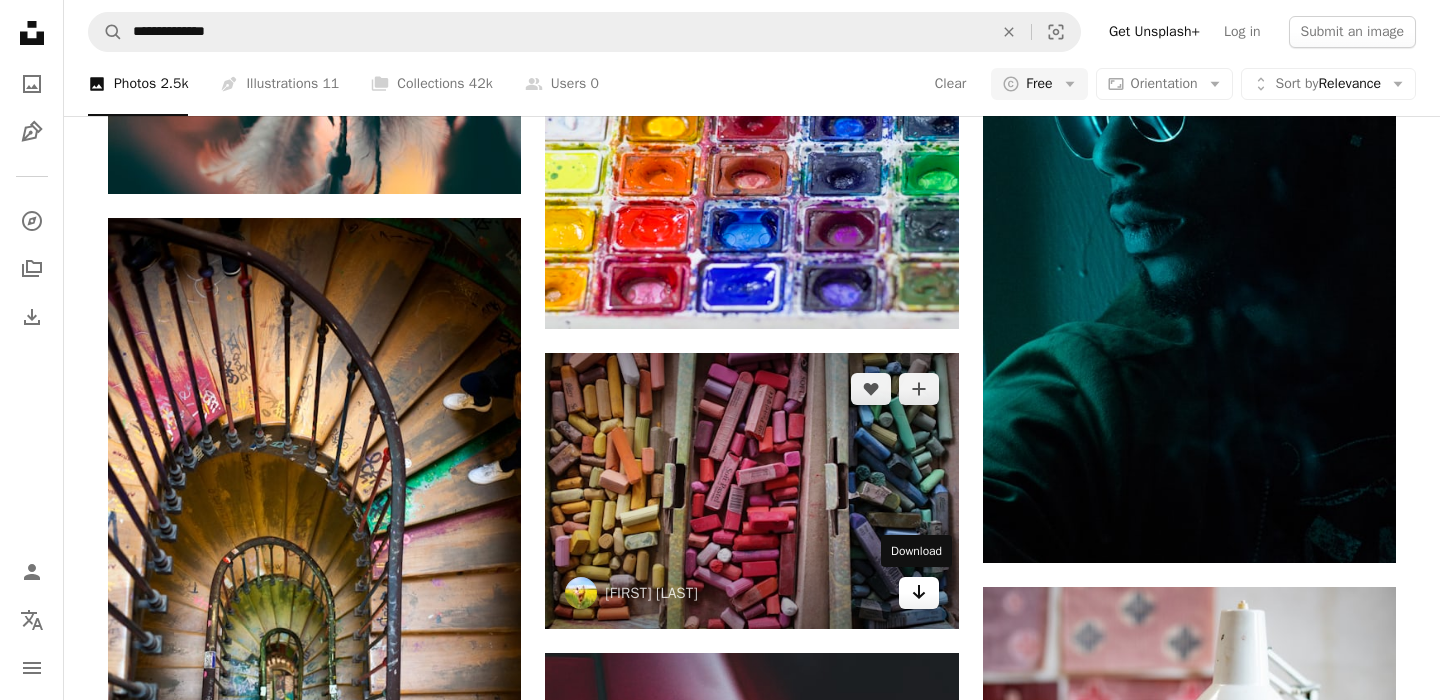 click on "Arrow pointing down" 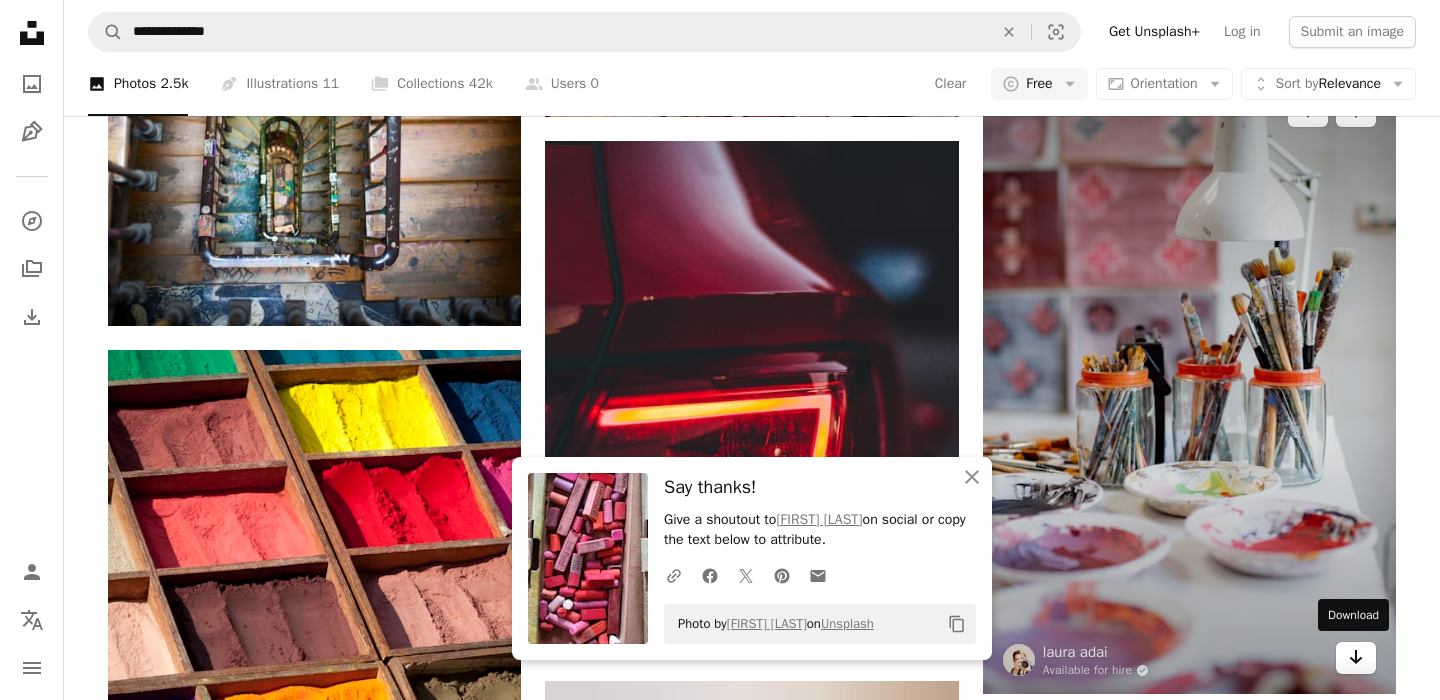scroll, scrollTop: 2559, scrollLeft: 0, axis: vertical 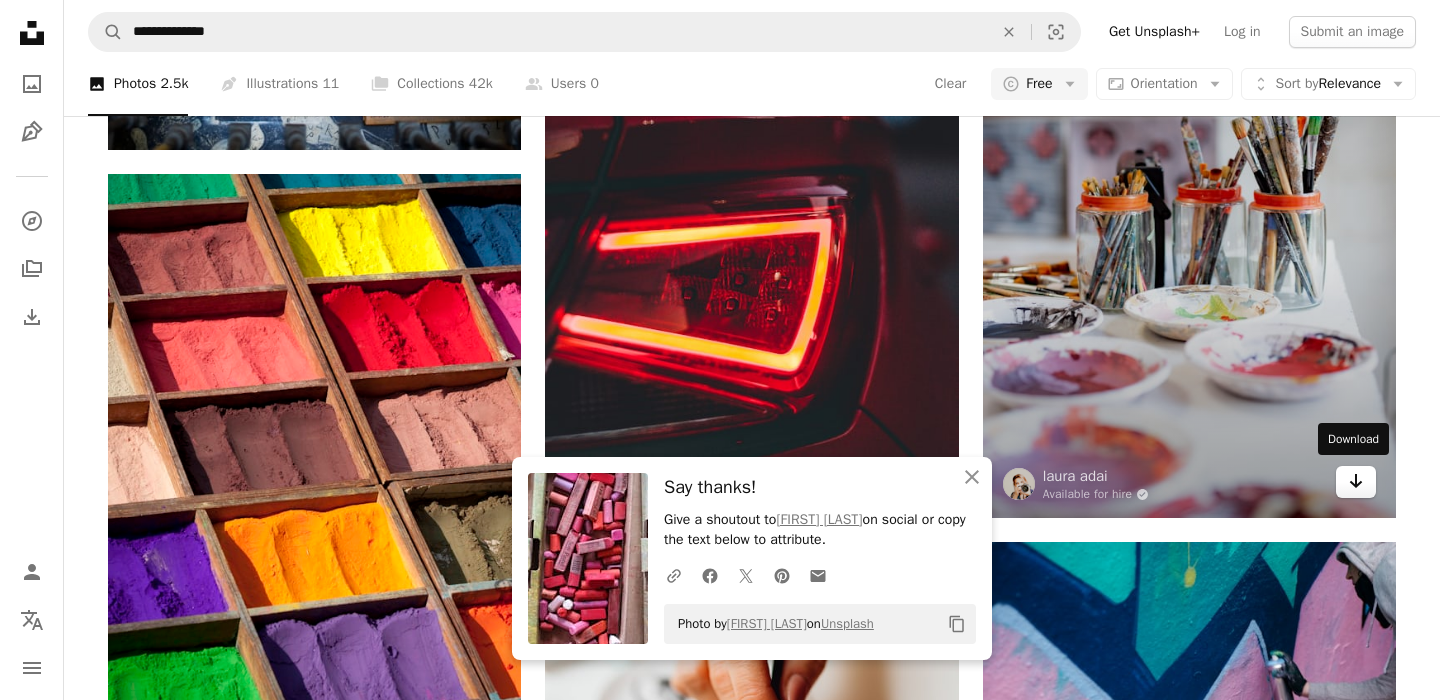 click 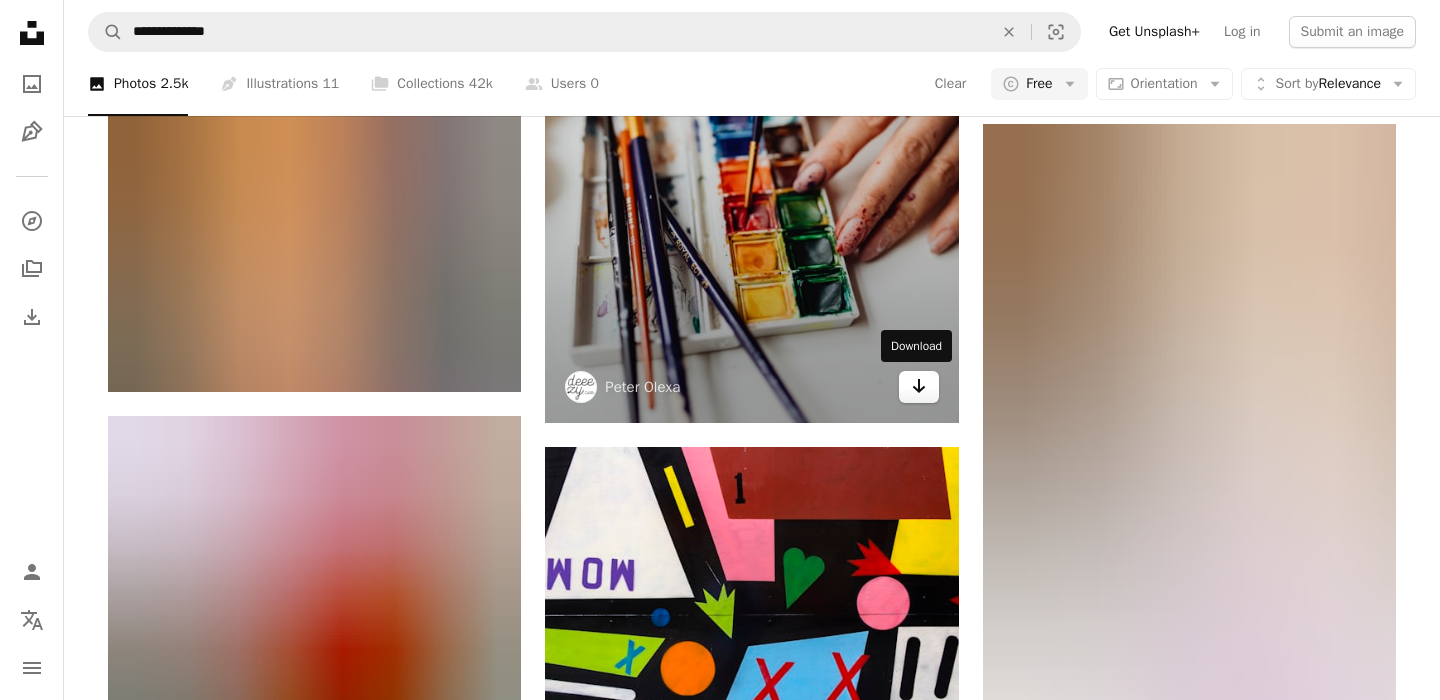 scroll, scrollTop: 3451, scrollLeft: 0, axis: vertical 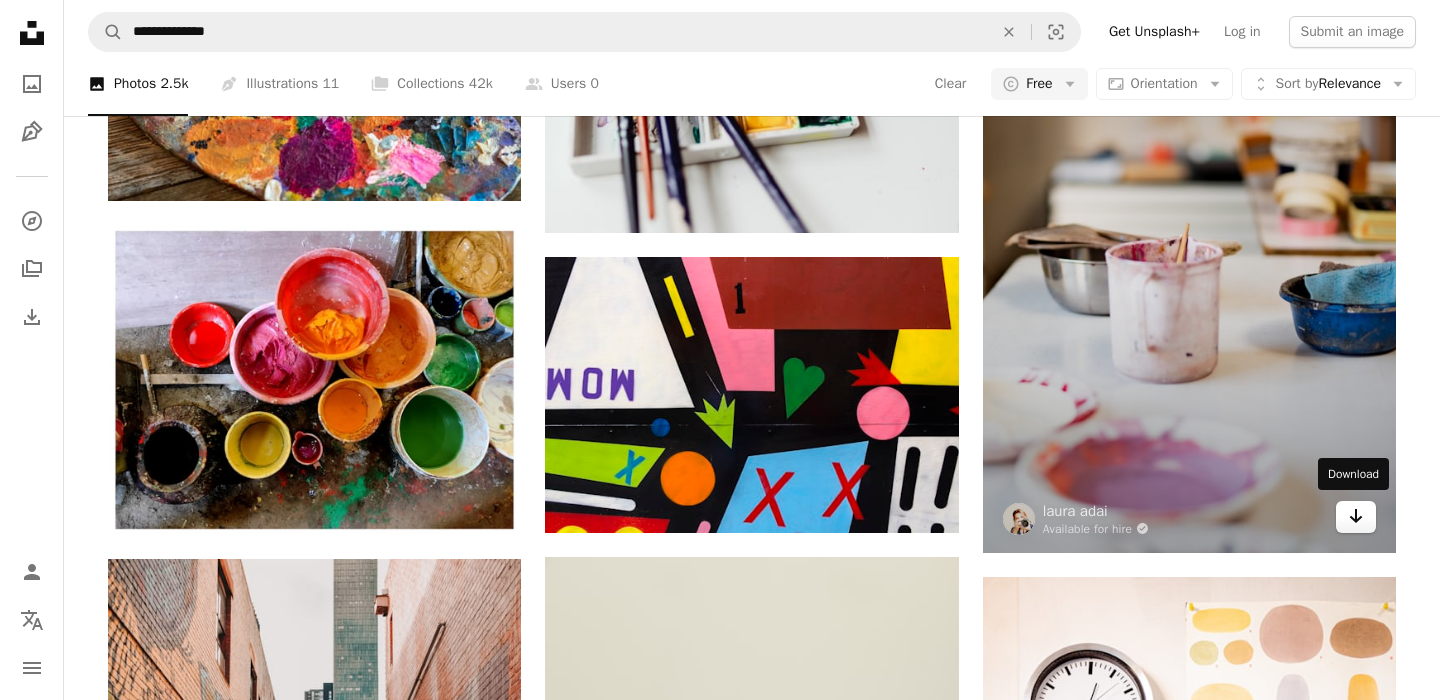 click on "Arrow pointing down" 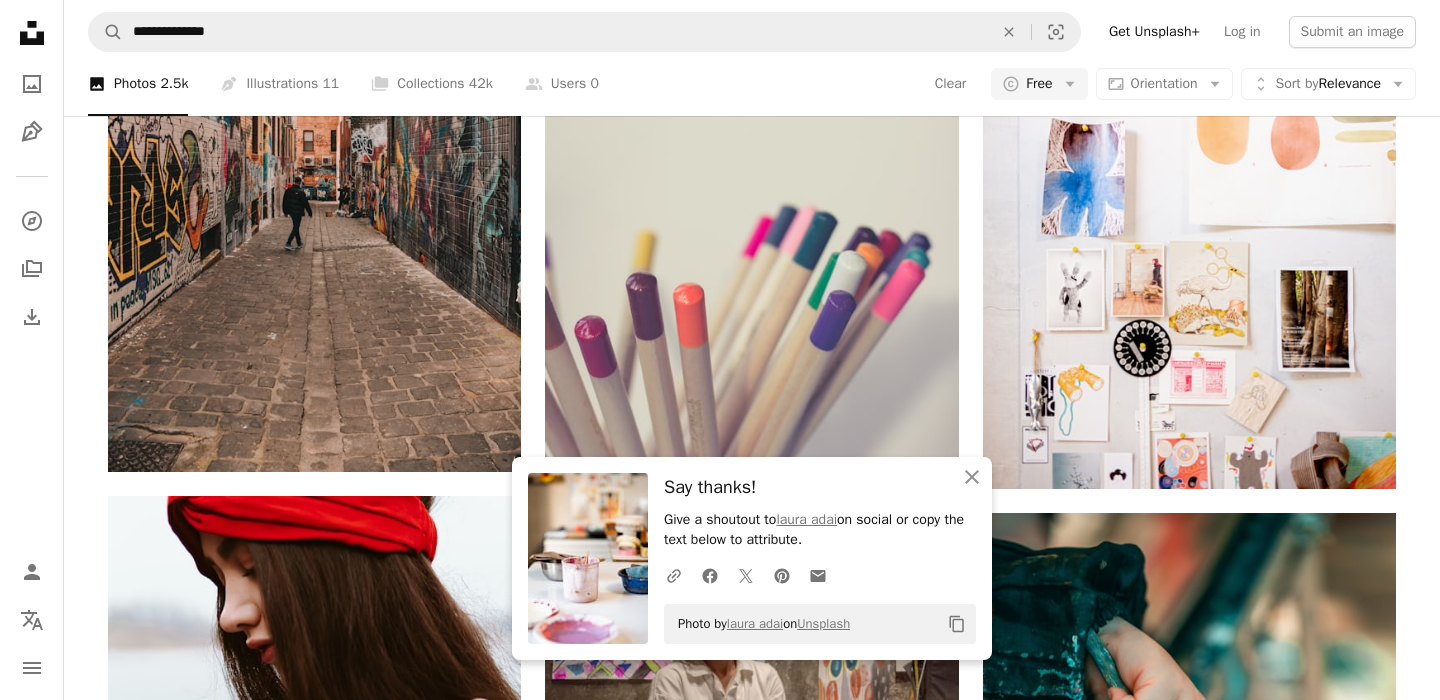 scroll, scrollTop: 4181, scrollLeft: 0, axis: vertical 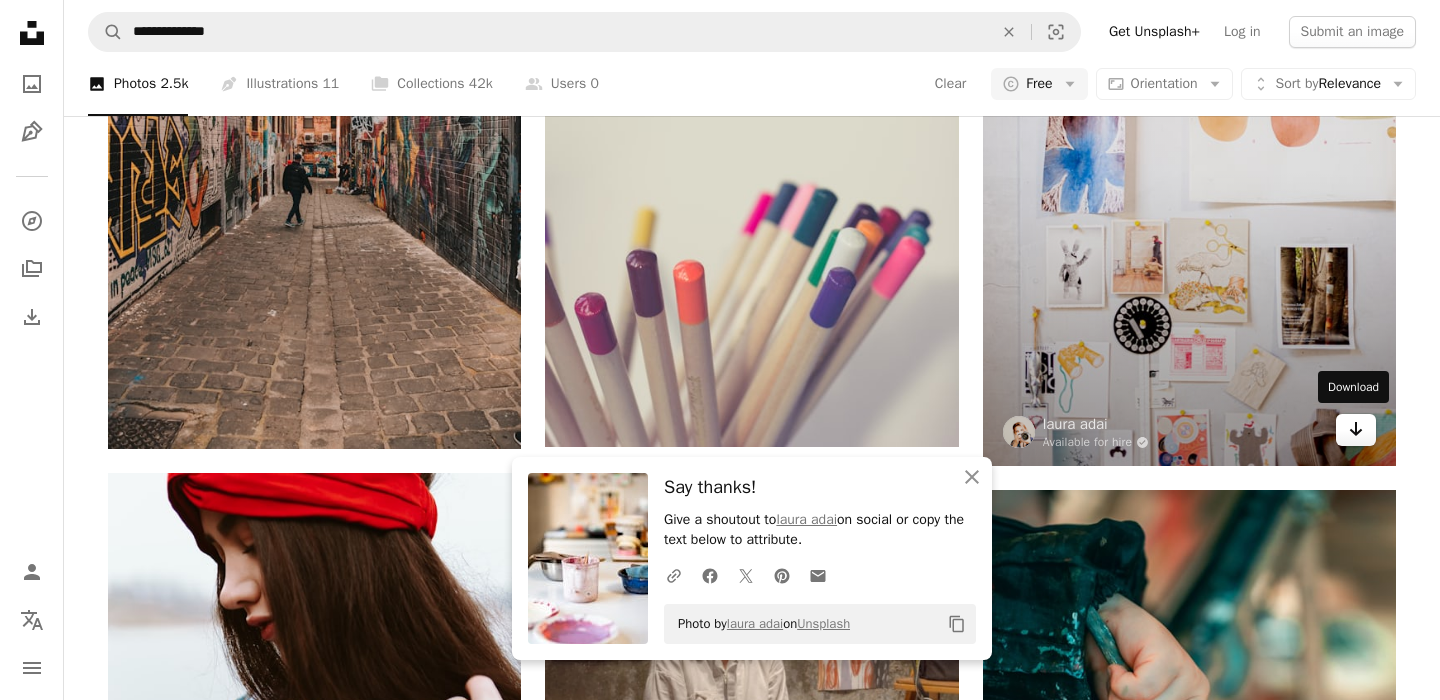 click on "Arrow pointing down" 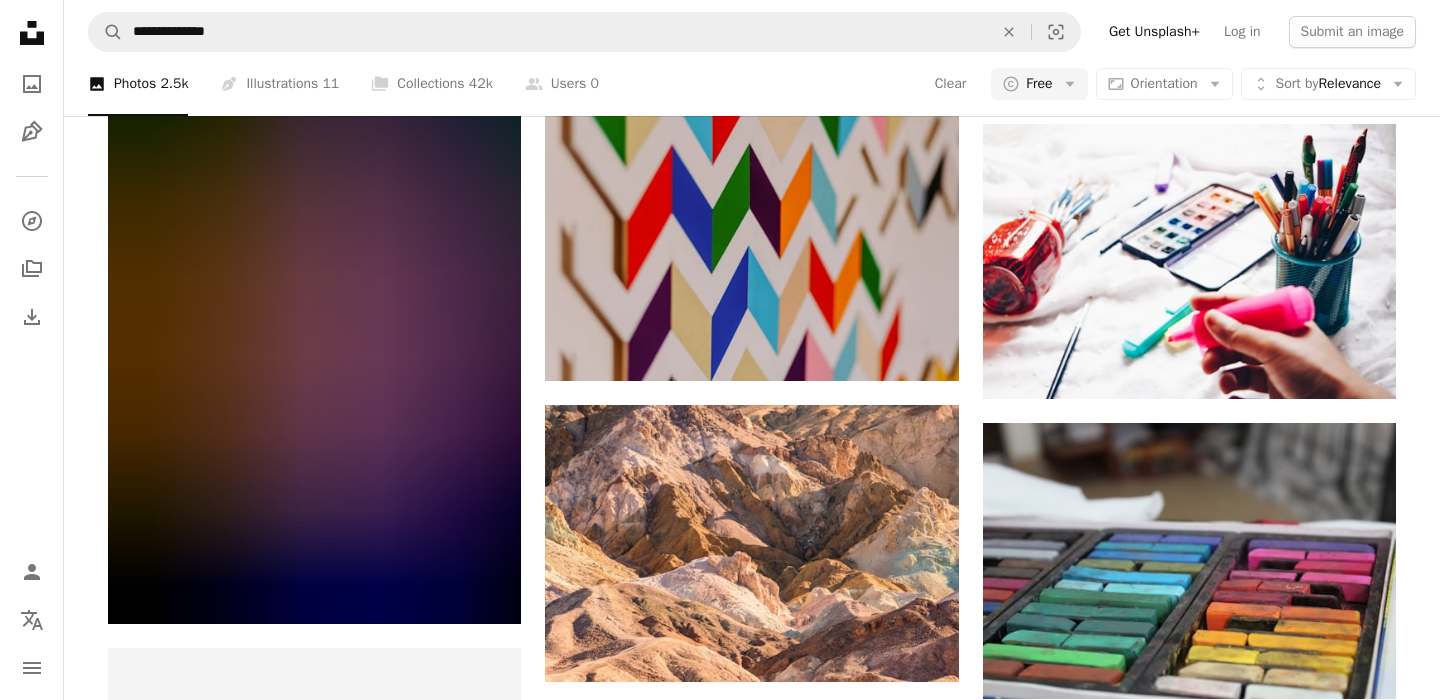 scroll, scrollTop: 5491, scrollLeft: 0, axis: vertical 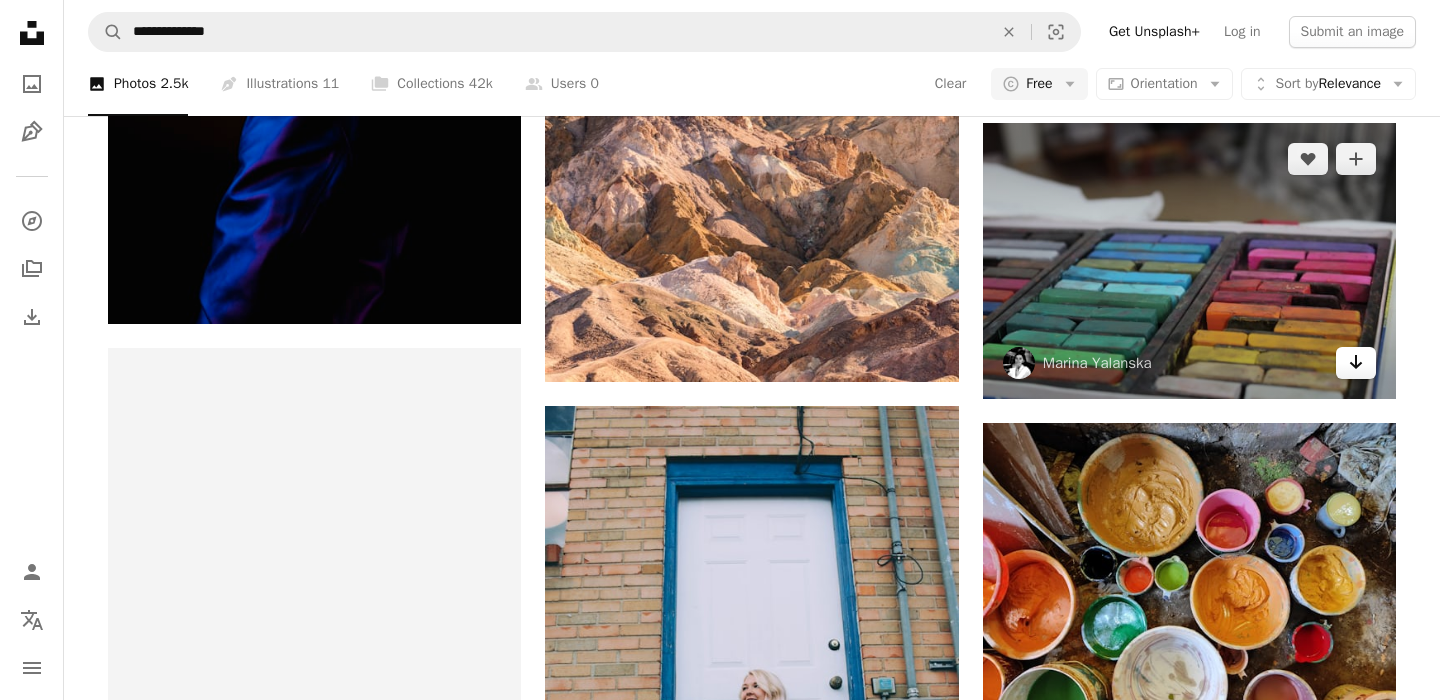 click on "Arrow pointing down" 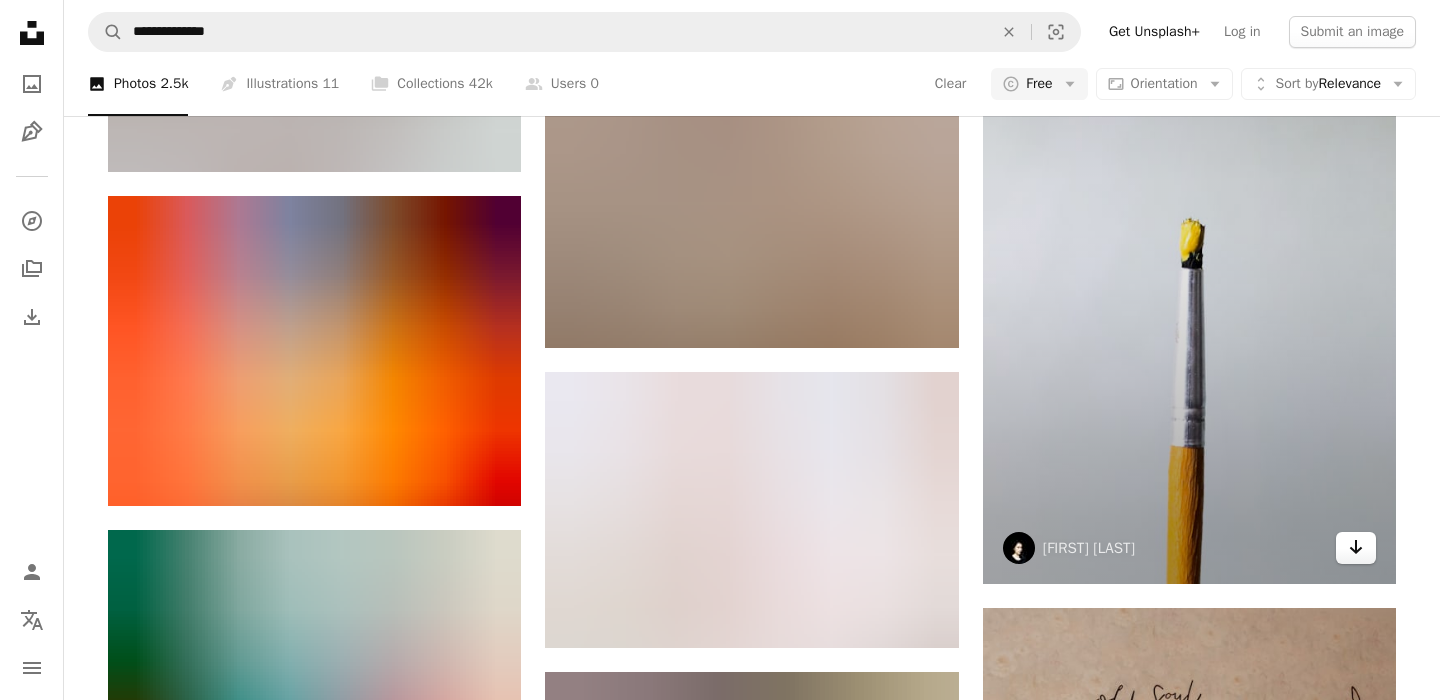 scroll, scrollTop: 7144, scrollLeft: 0, axis: vertical 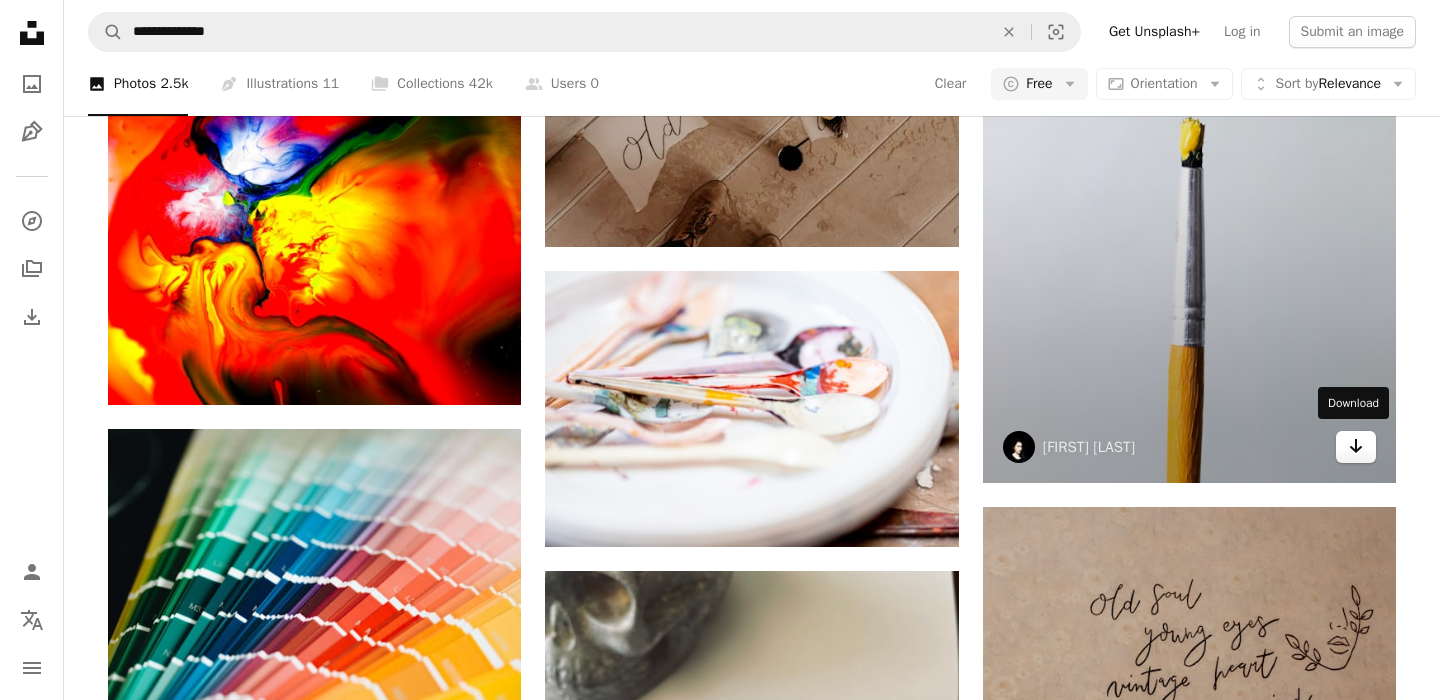 click on "Arrow pointing down" 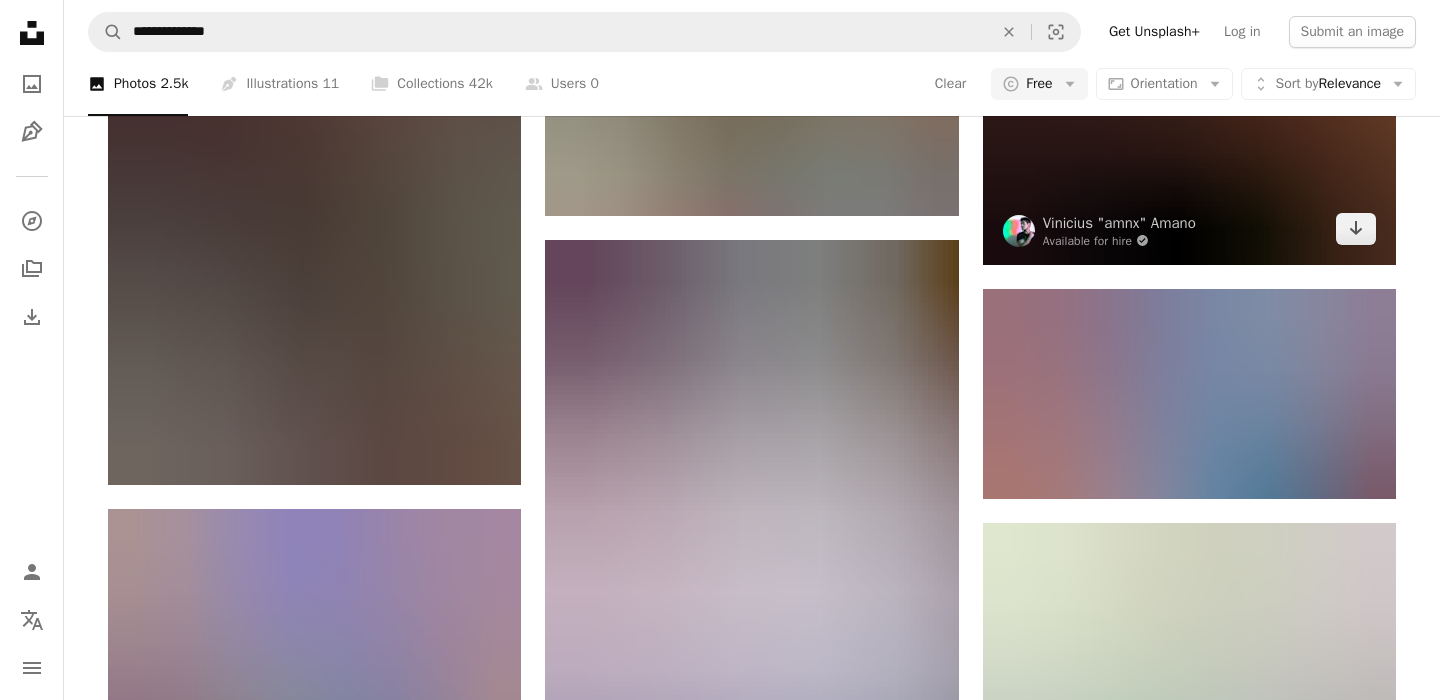 scroll, scrollTop: 8689, scrollLeft: 0, axis: vertical 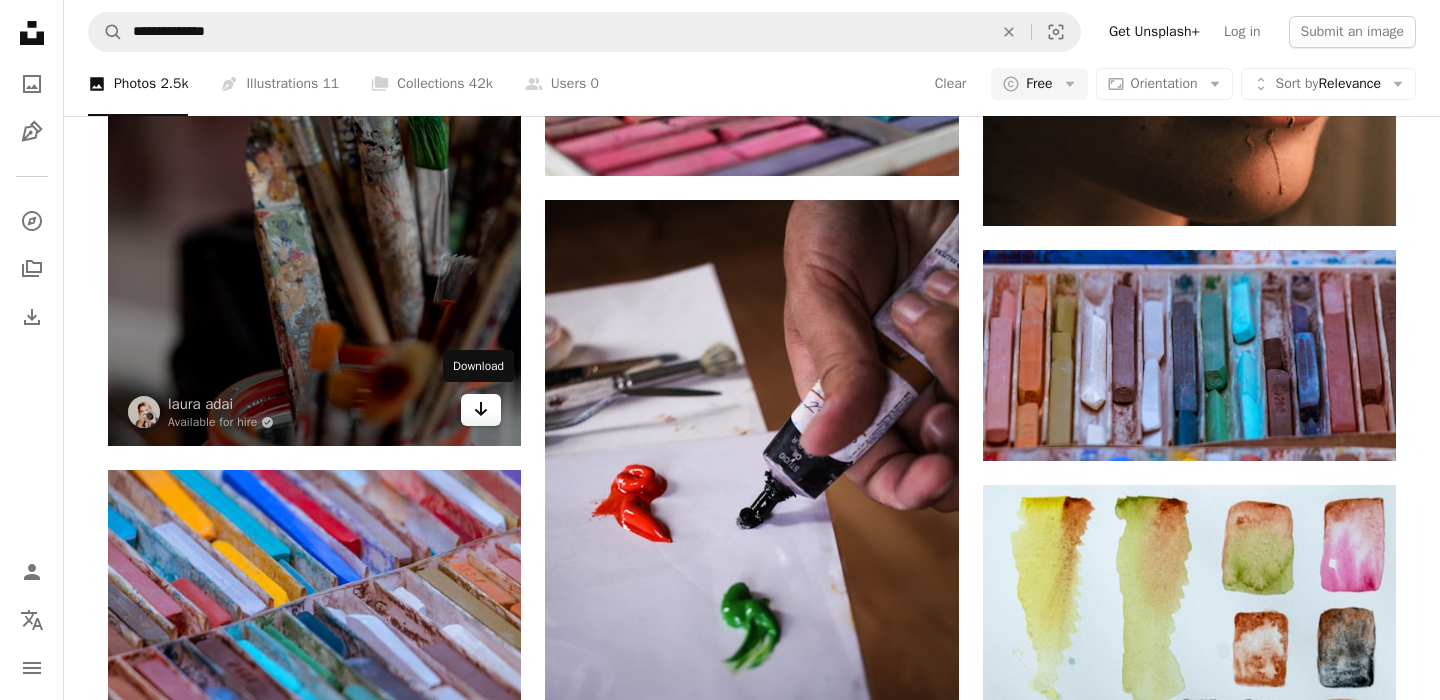 click 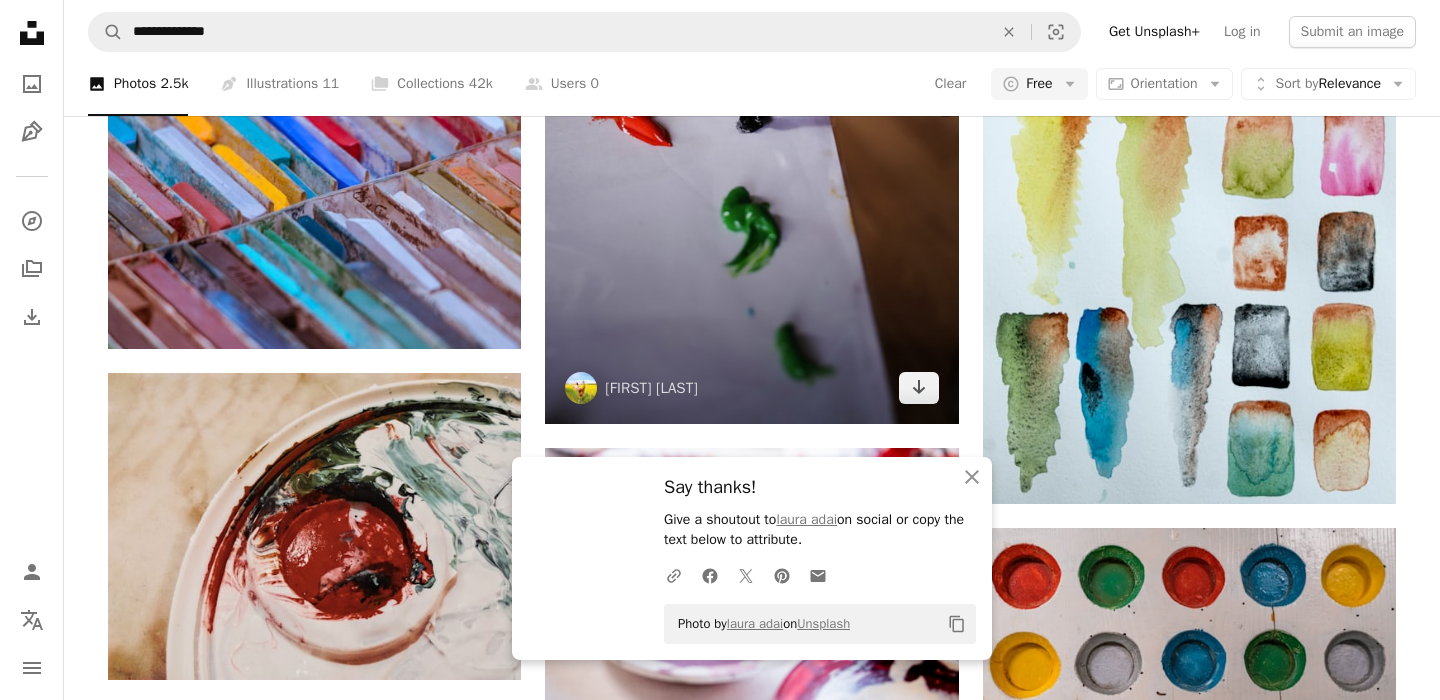 scroll, scrollTop: 9106, scrollLeft: 0, axis: vertical 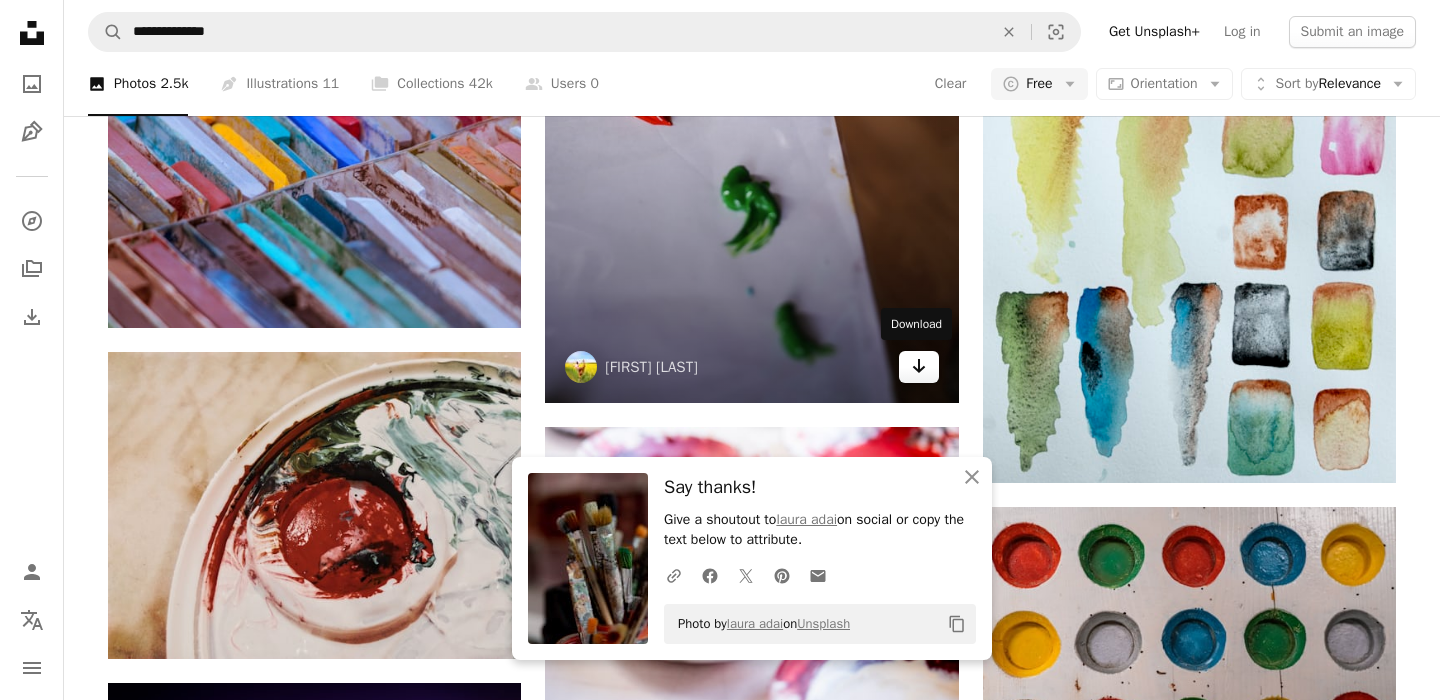 click on "Arrow pointing down" 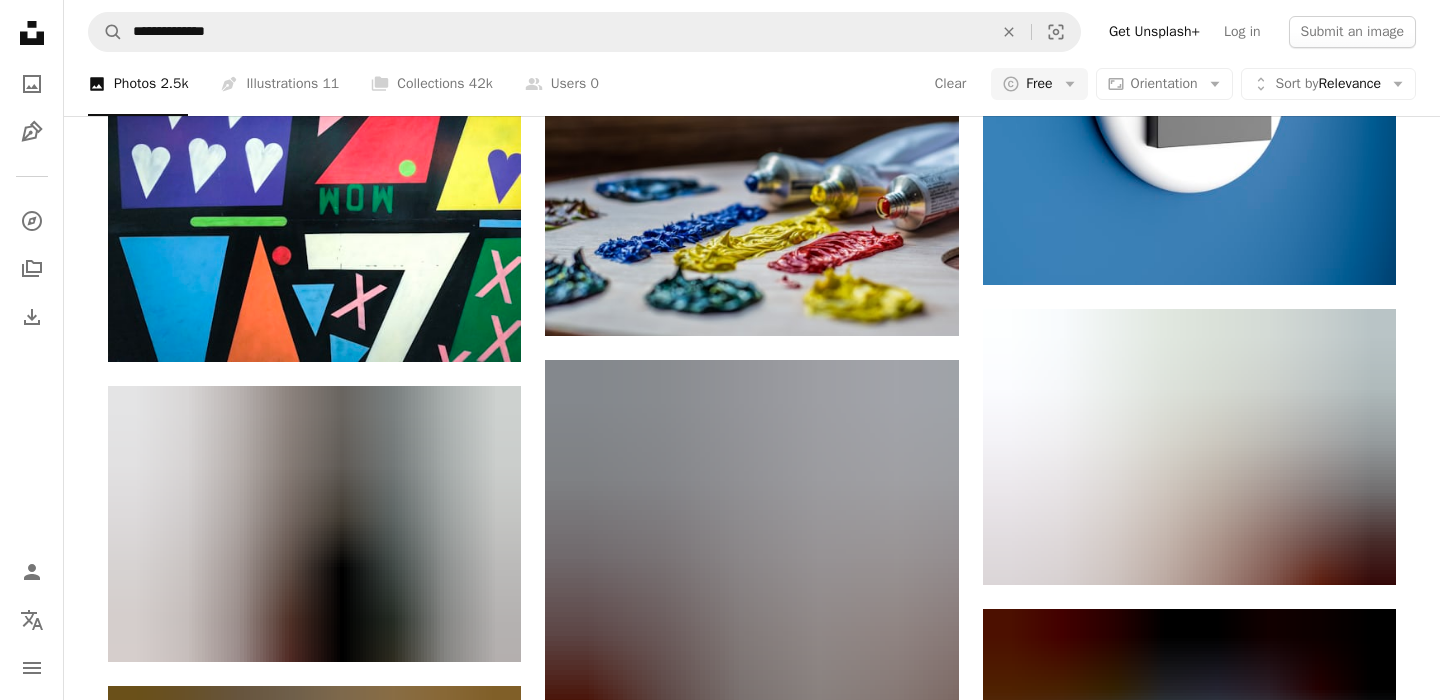 scroll, scrollTop: 11550, scrollLeft: 0, axis: vertical 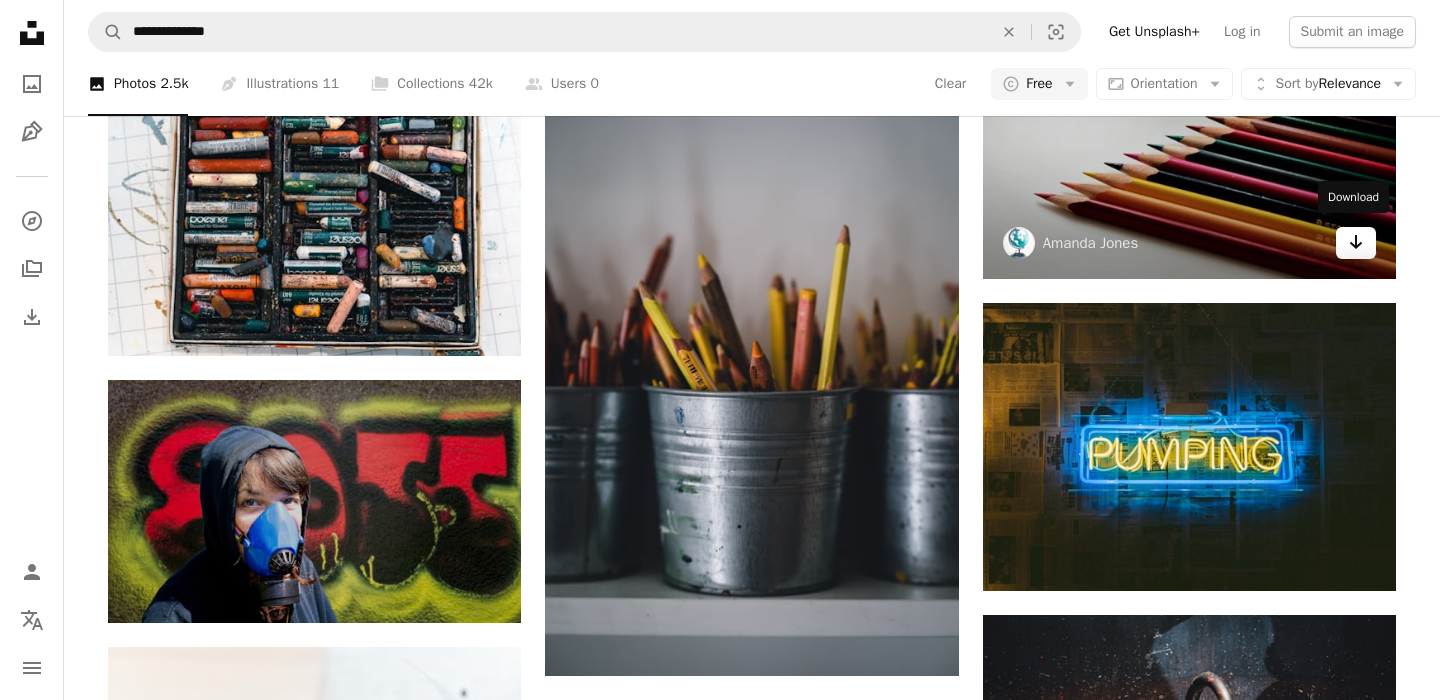 click on "Arrow pointing down" 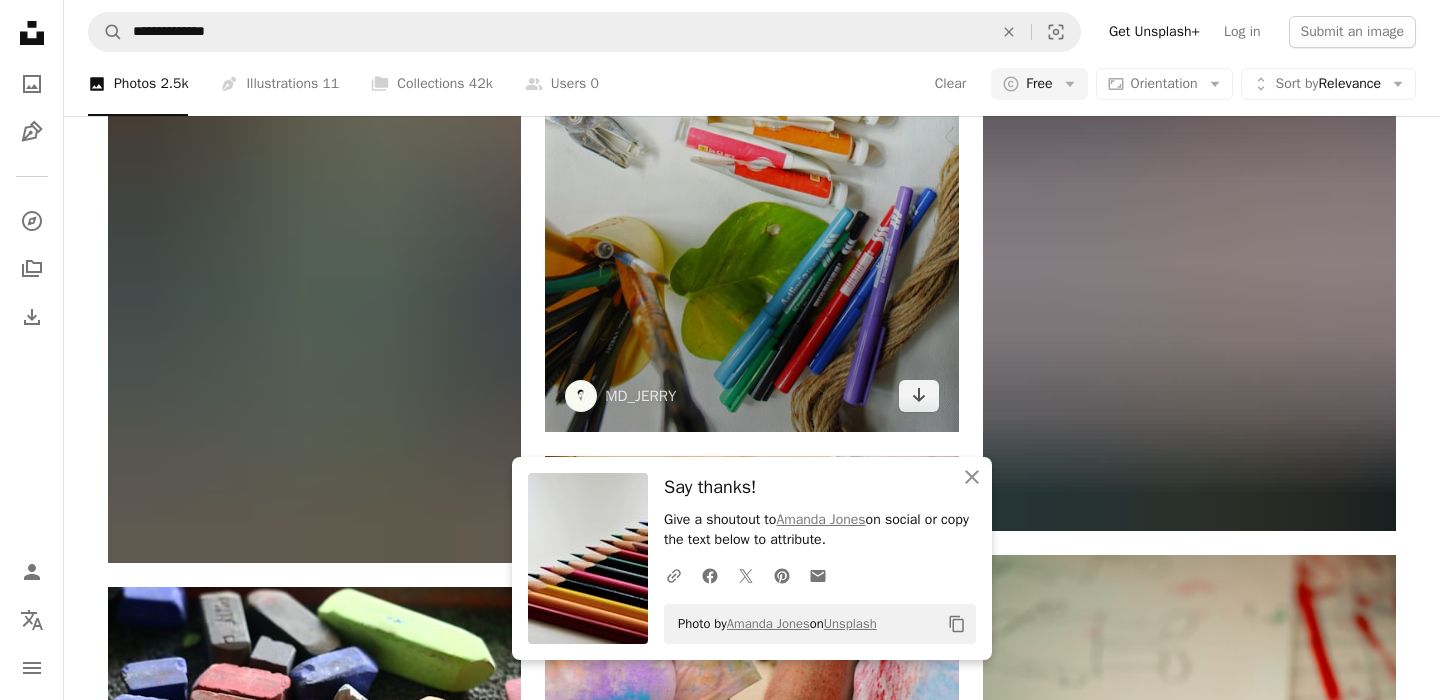 scroll, scrollTop: 12592, scrollLeft: 0, axis: vertical 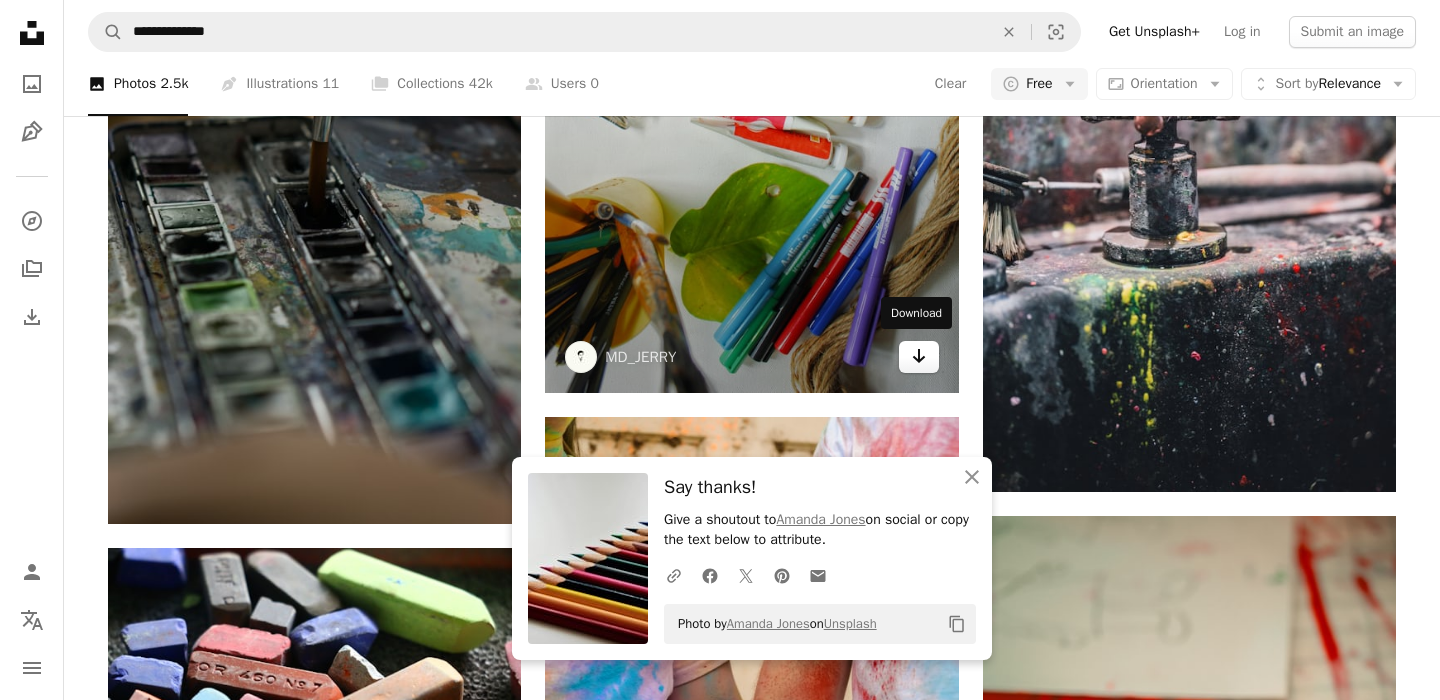 click on "Arrow pointing down" 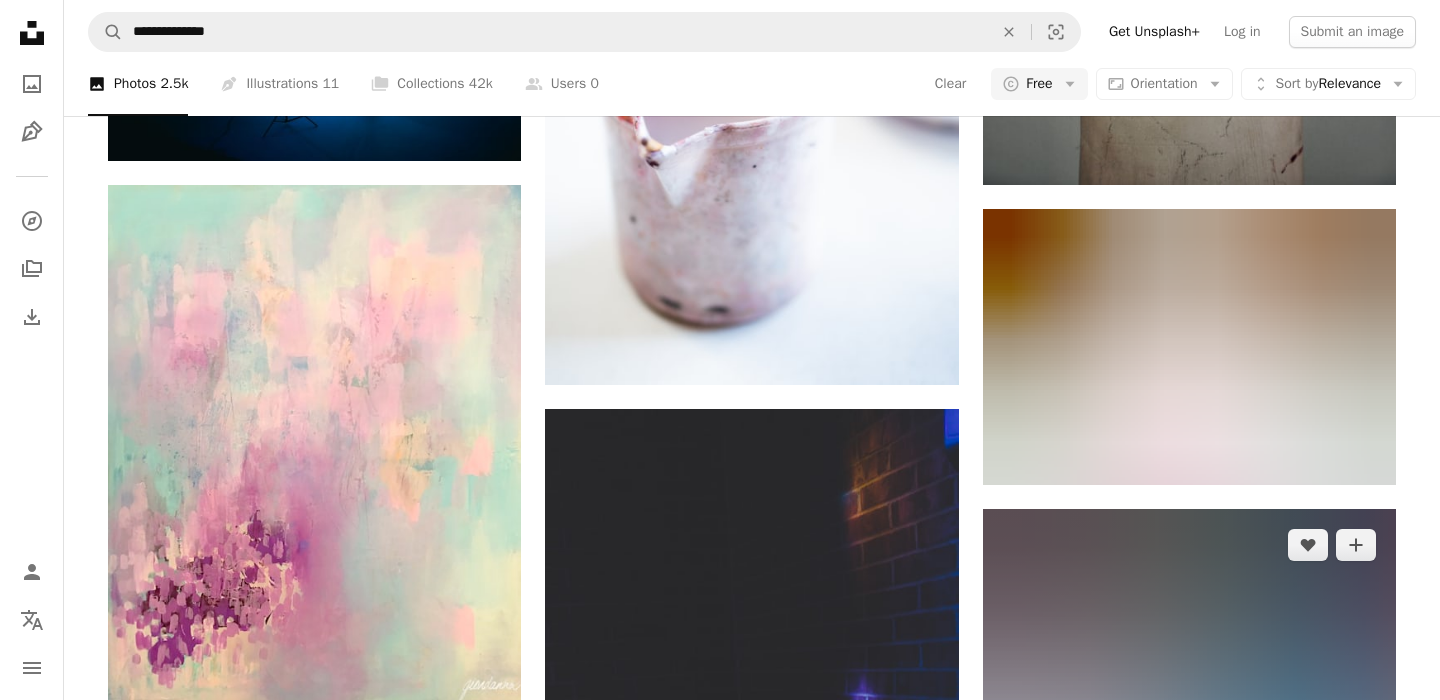 scroll, scrollTop: 14701, scrollLeft: 0, axis: vertical 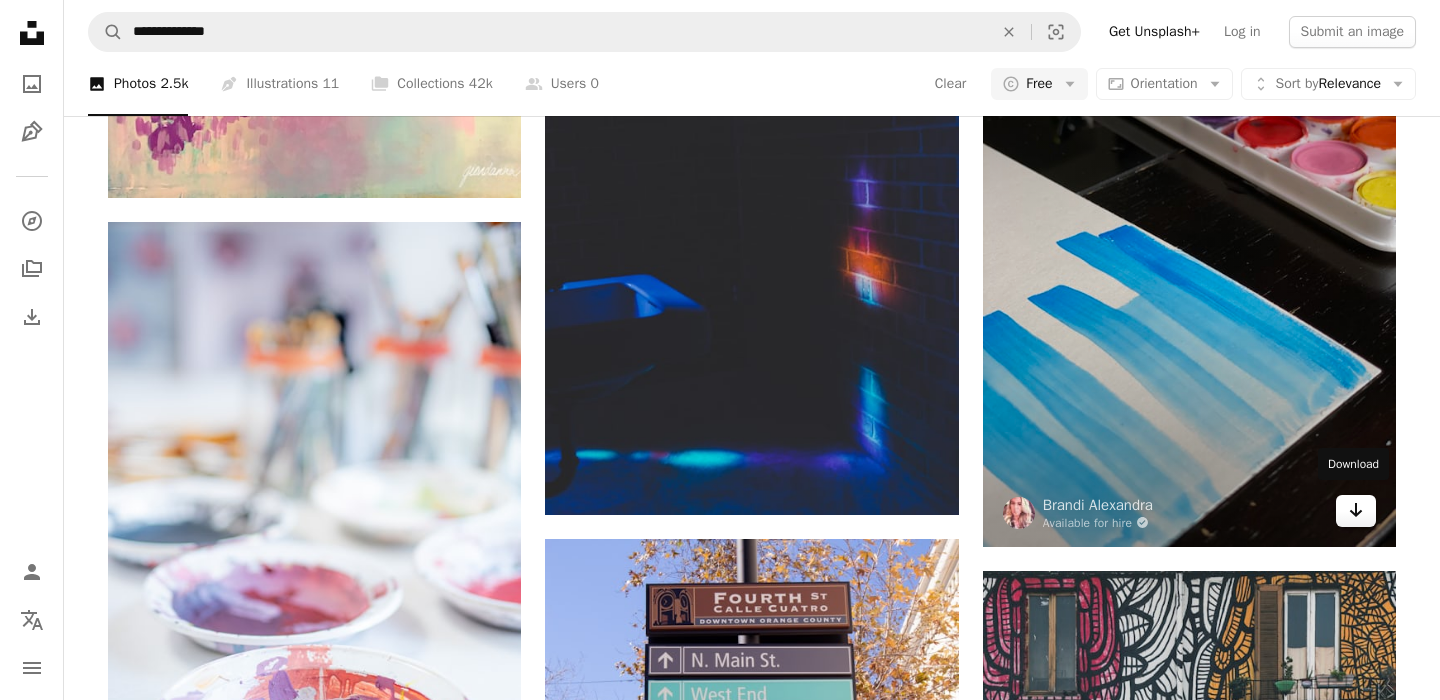 click 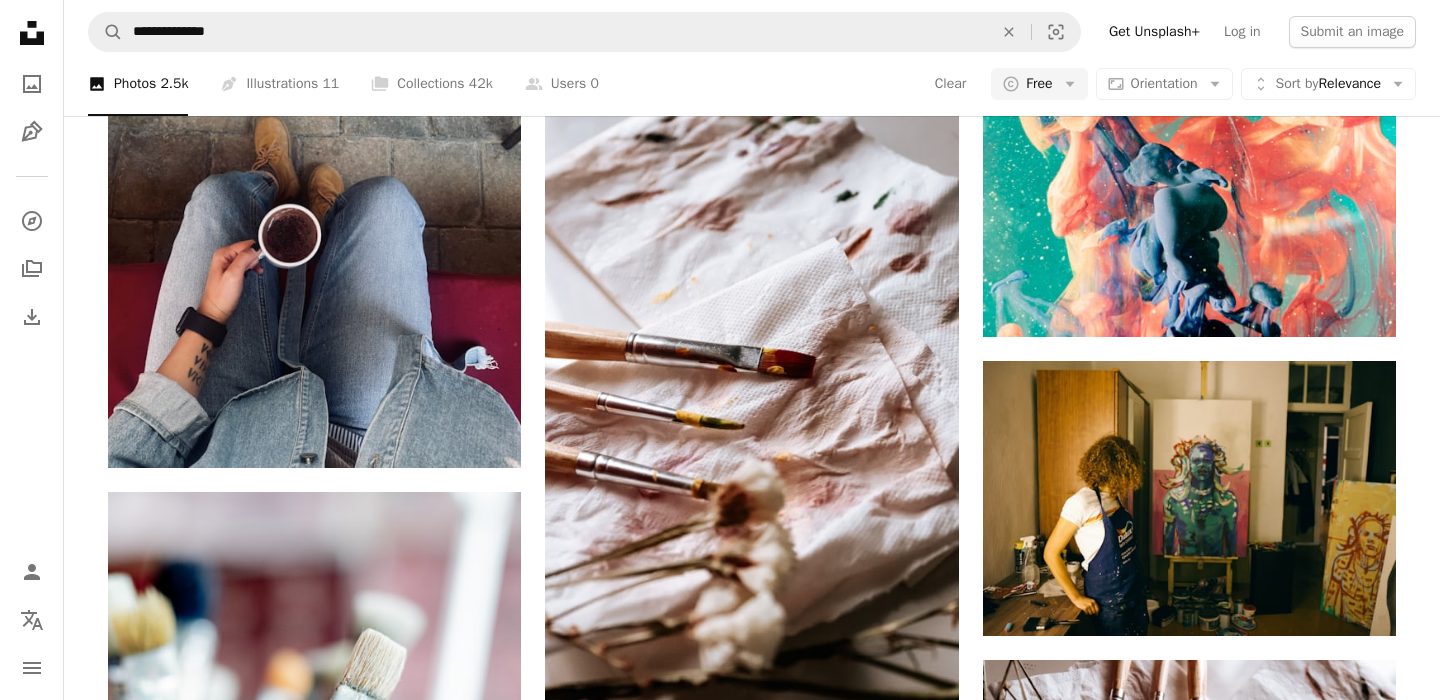 scroll, scrollTop: 16289, scrollLeft: 0, axis: vertical 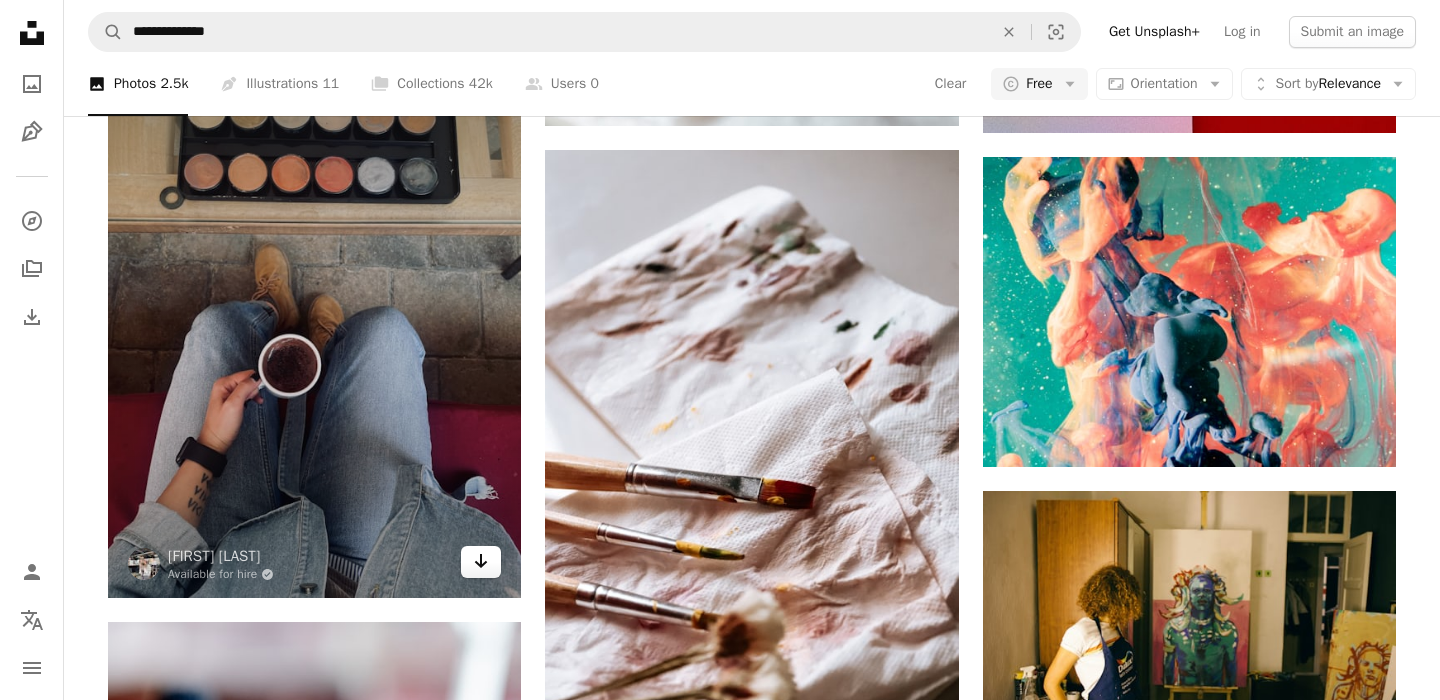 click on "Arrow pointing down" 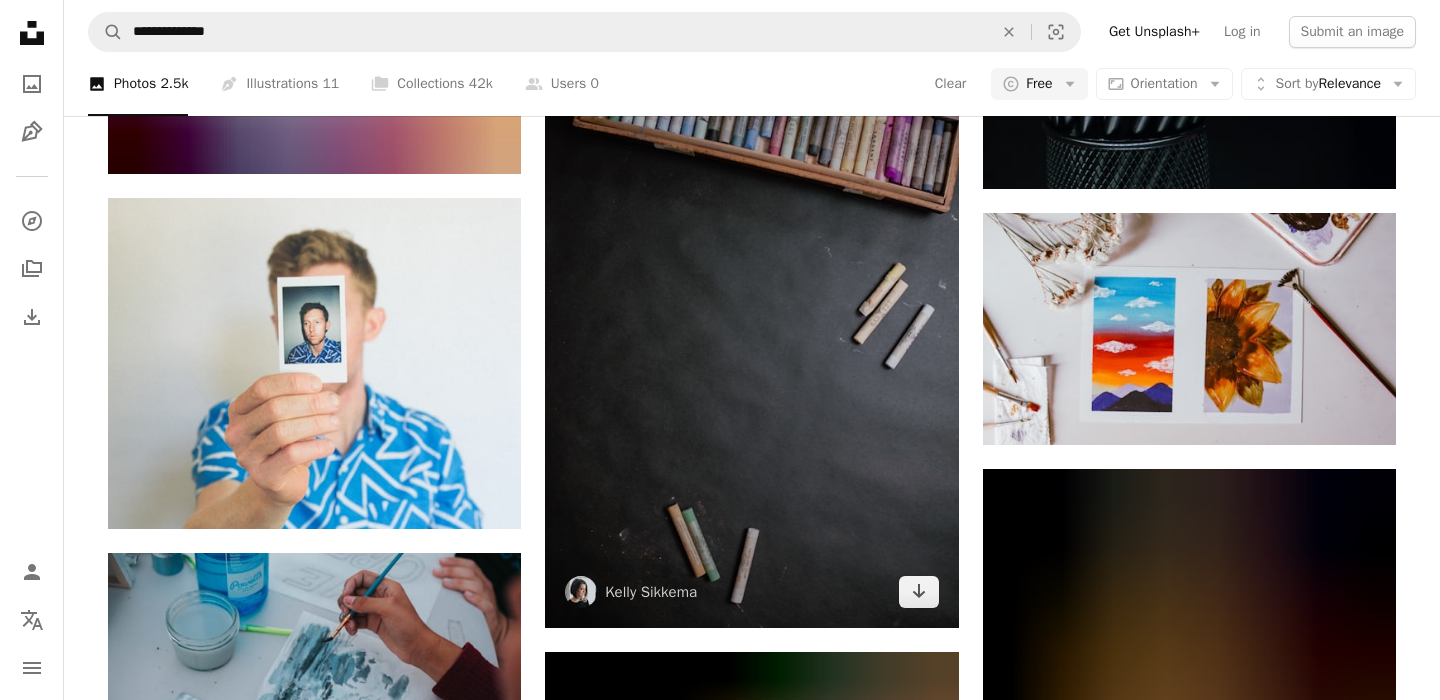 scroll, scrollTop: 26542, scrollLeft: 0, axis: vertical 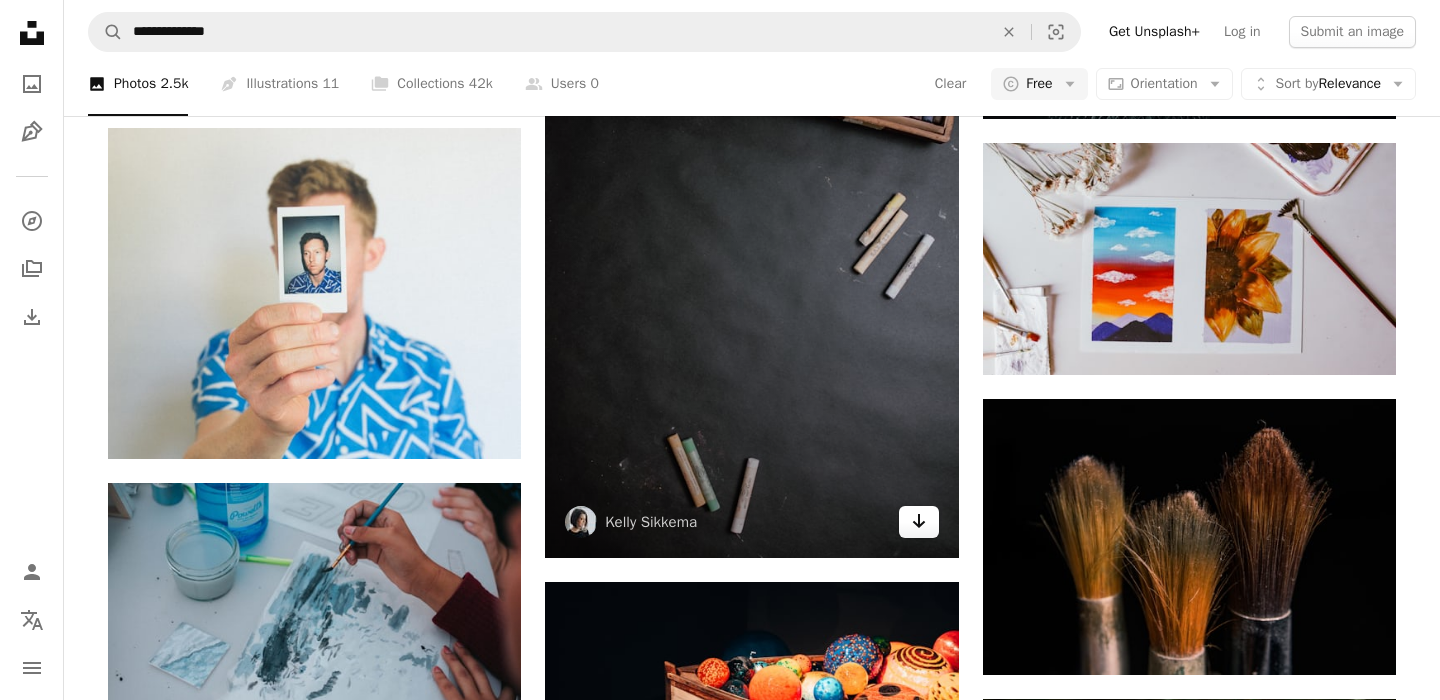 click on "Arrow pointing down" 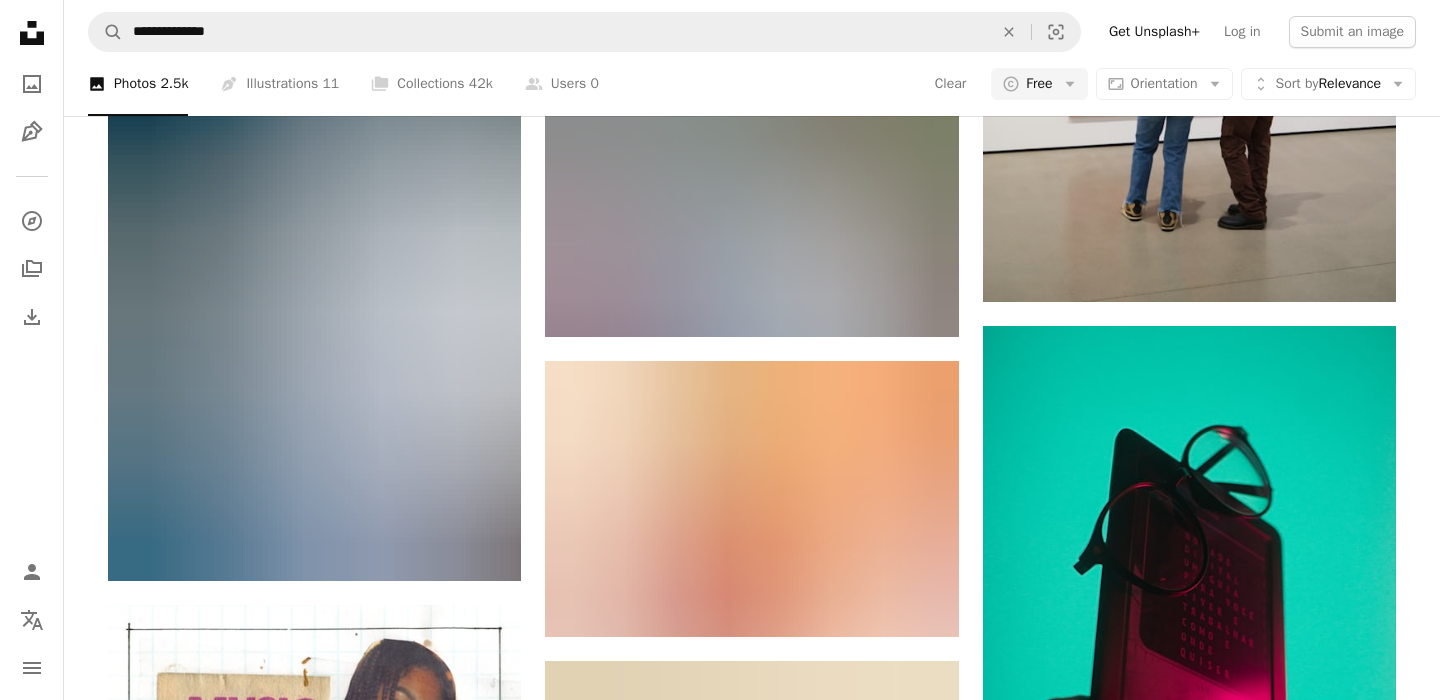 scroll, scrollTop: 35552, scrollLeft: 0, axis: vertical 